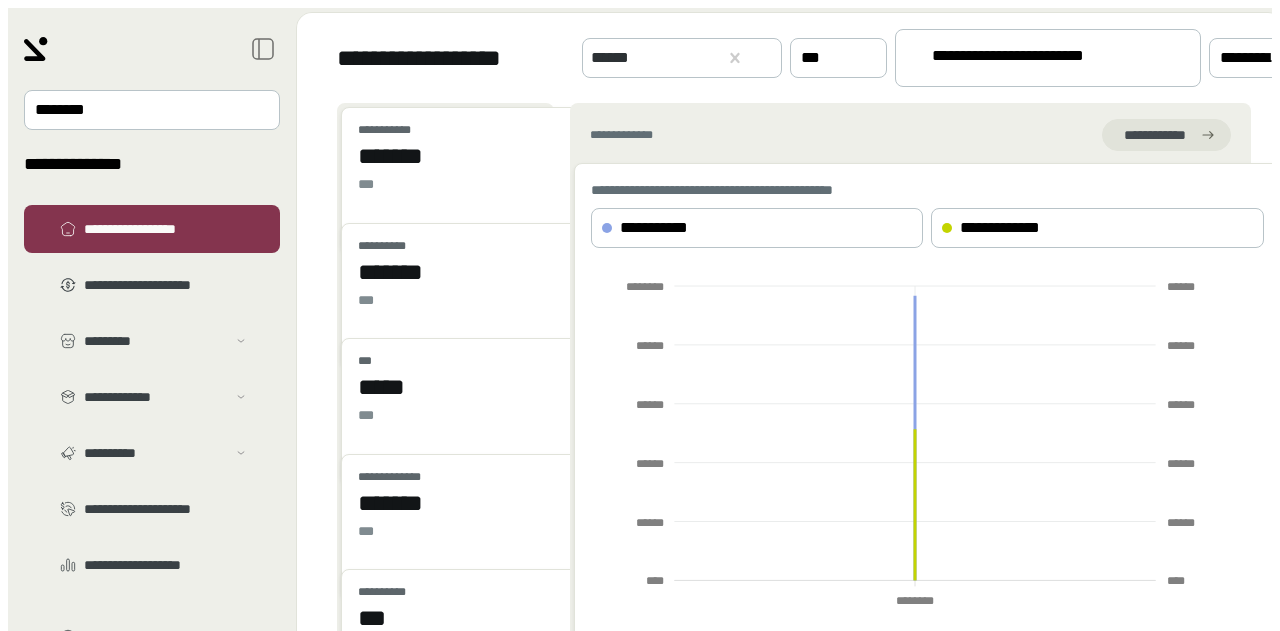 scroll, scrollTop: 0, scrollLeft: 0, axis: both 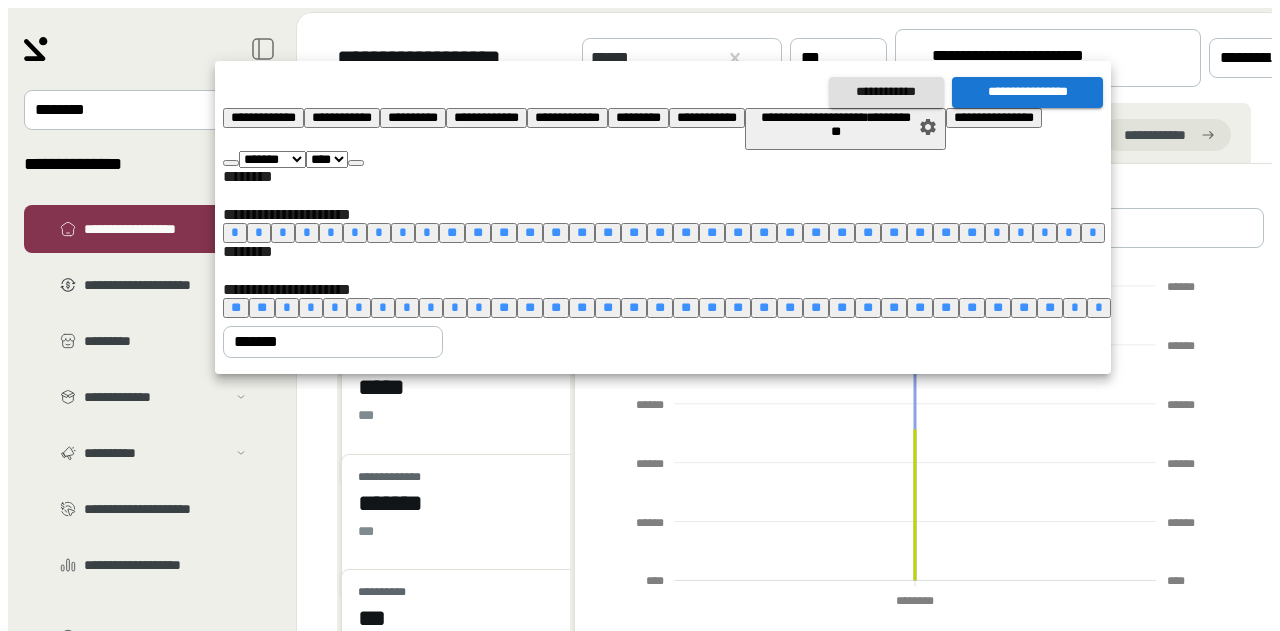 click on "*" at bounding box center (455, 307) 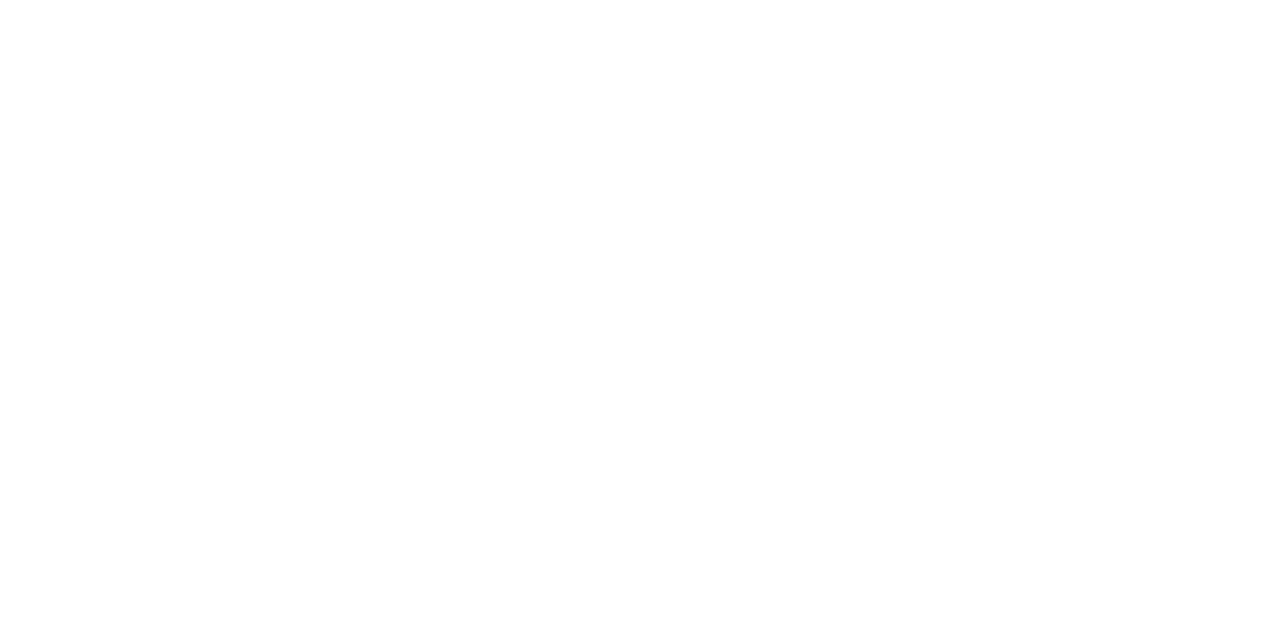 scroll, scrollTop: 0, scrollLeft: 0, axis: both 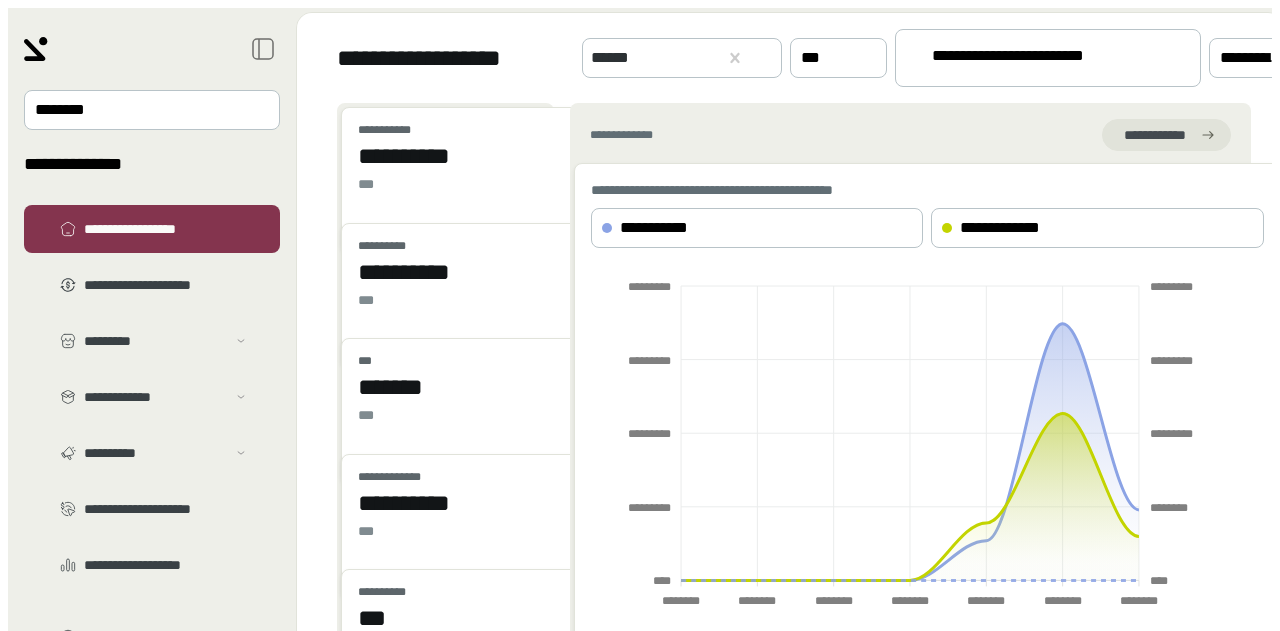 click on "**********" at bounding box center [1026, 59] 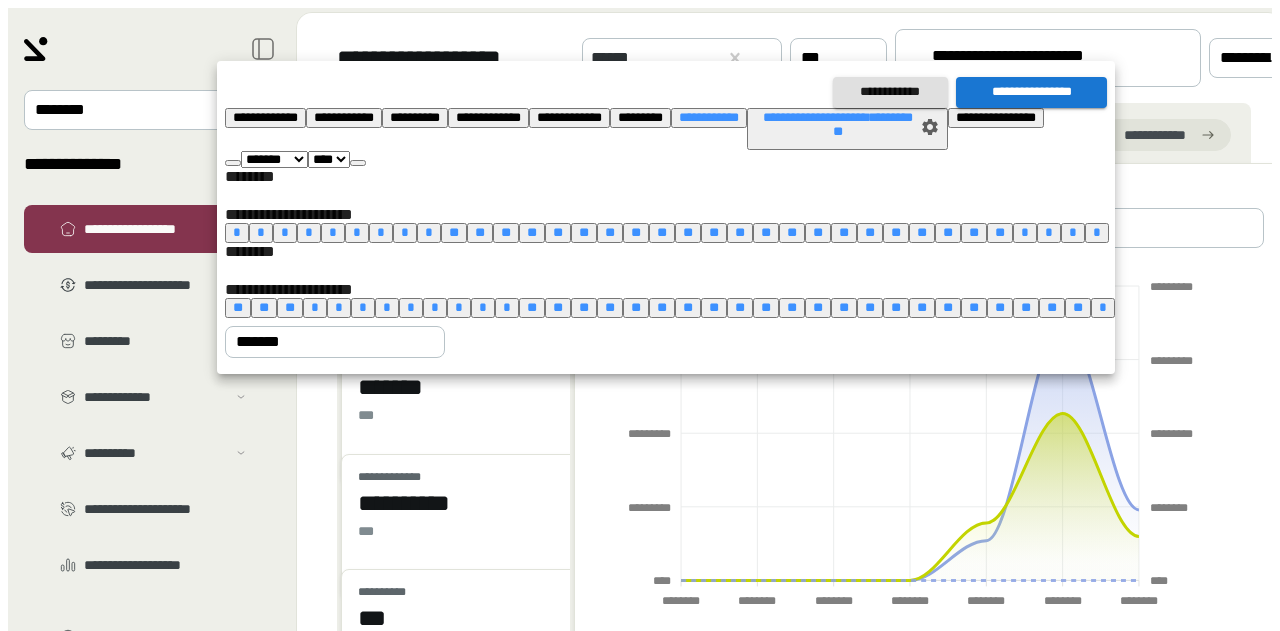 click at bounding box center (358, 163) 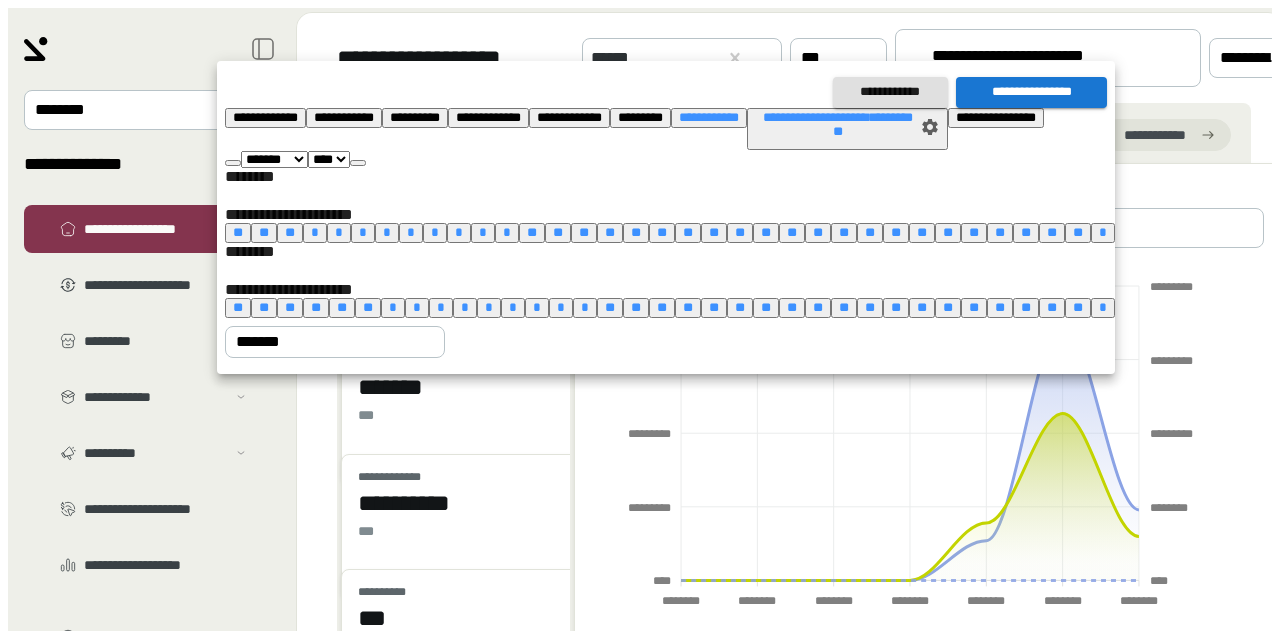 click at bounding box center [358, 163] 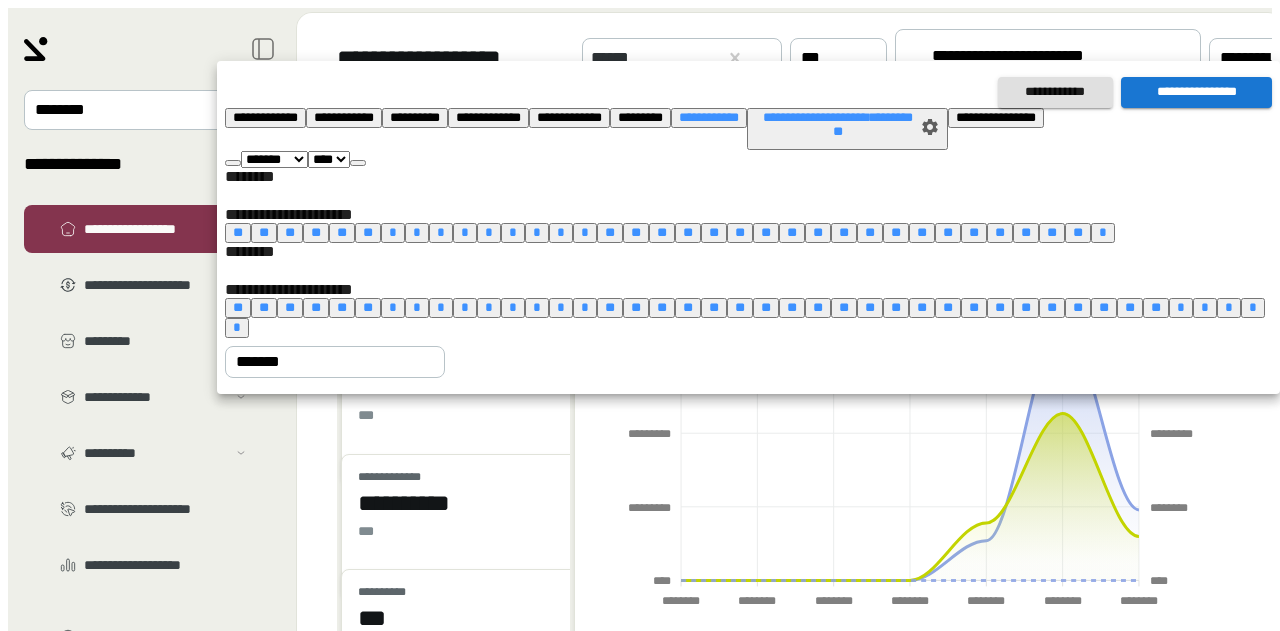 click at bounding box center [358, 163] 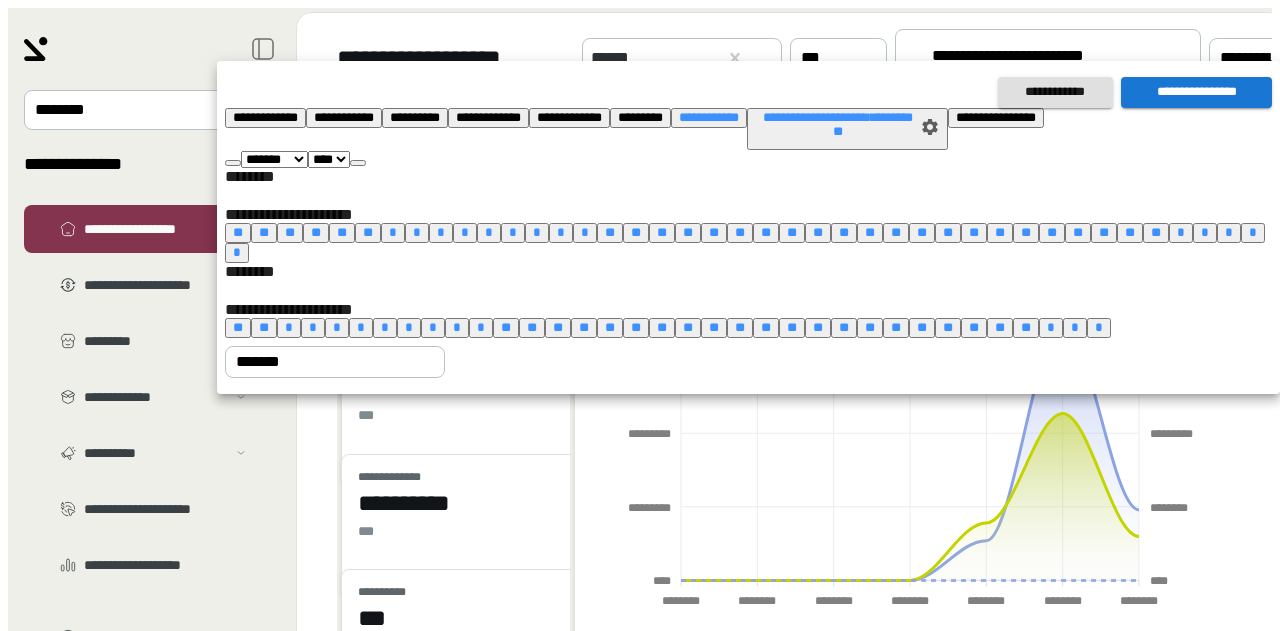 click at bounding box center (358, 163) 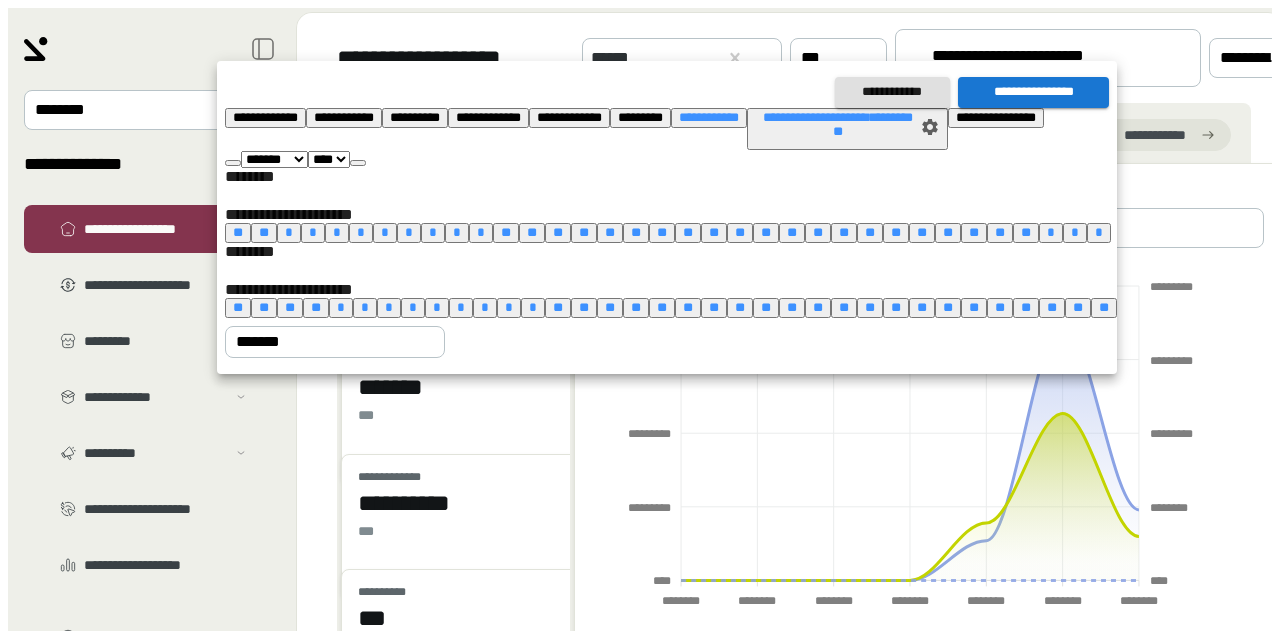 click at bounding box center (358, 163) 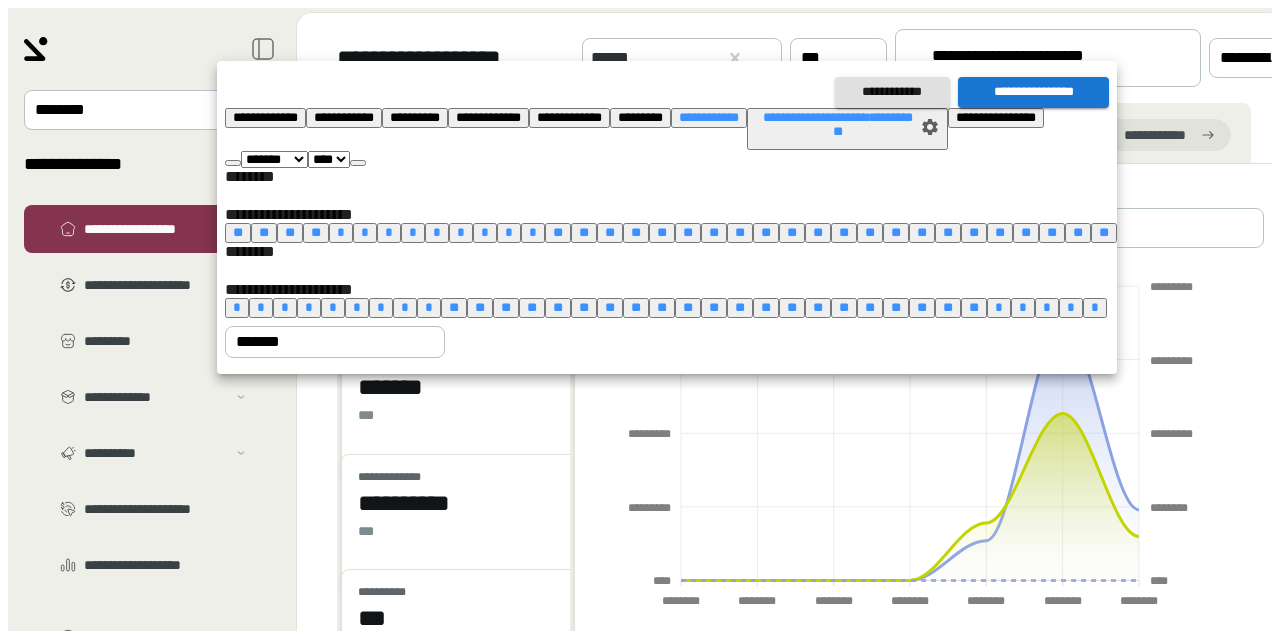 click at bounding box center [358, 163] 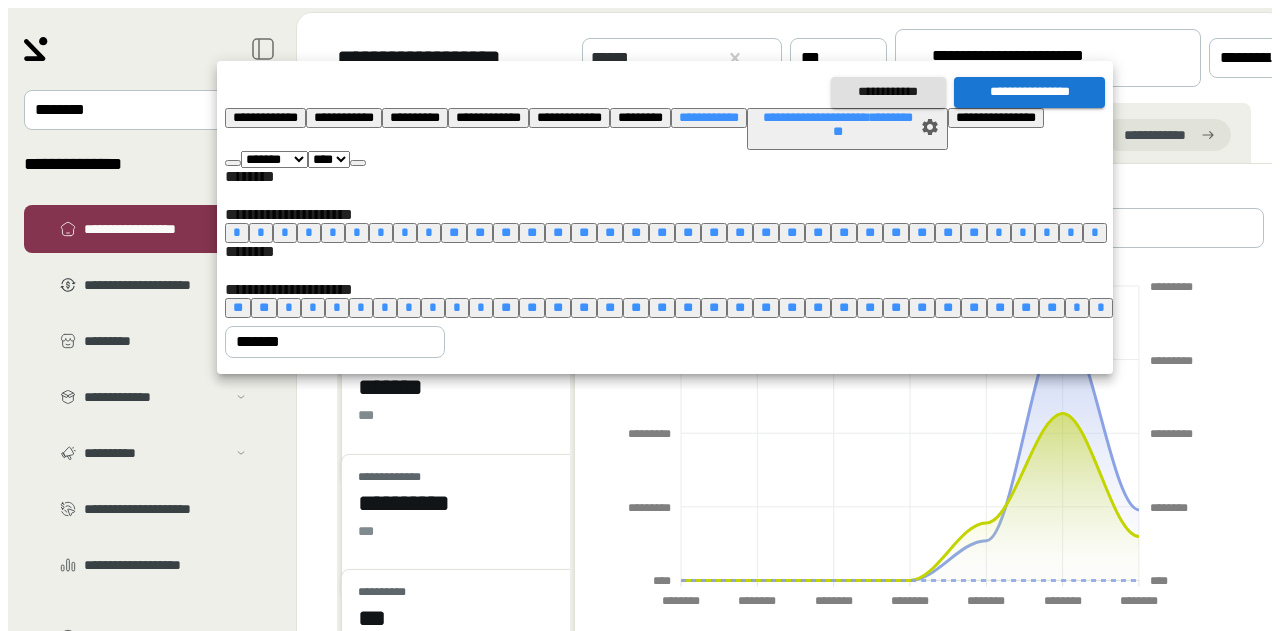 click on "*" at bounding box center [457, 307] 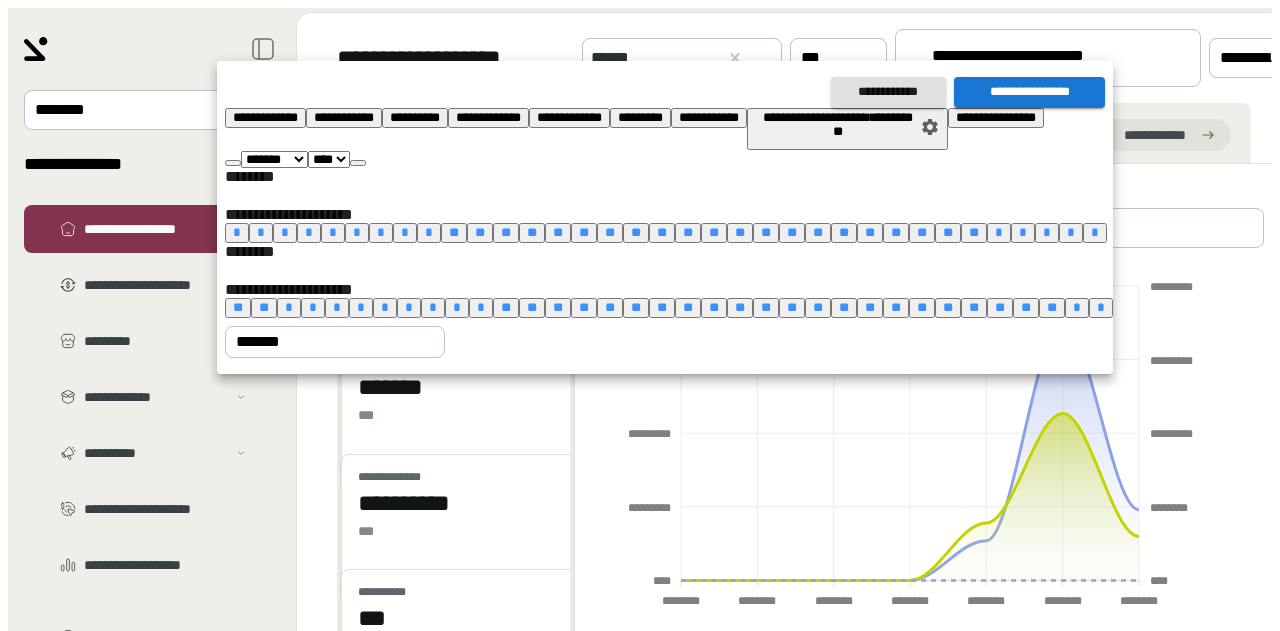 click on "******* ******** ***** ***** *** **** **** ****** ********* ******* ******** ******** **** **** **** **** **** **** **** **** **** **** **** **** **** **** **** **** **** **** **** **** **** **** **** **** **** **** **** **** **** **** **** **** **** **** **** **** **** **** **** **** **** **** **** **** **** **** **** **** **** **** **** **** **** **** **** **** **** **** **** **** **** **** **** **** **** **** **** **** **** **** **** **** **** **** **** **** **** **** **** **** **** **** **** **** **** **** **** **** **** **** **** **** **** **** **** **** **** **** **** **** ****" at bounding box center [669, 159] 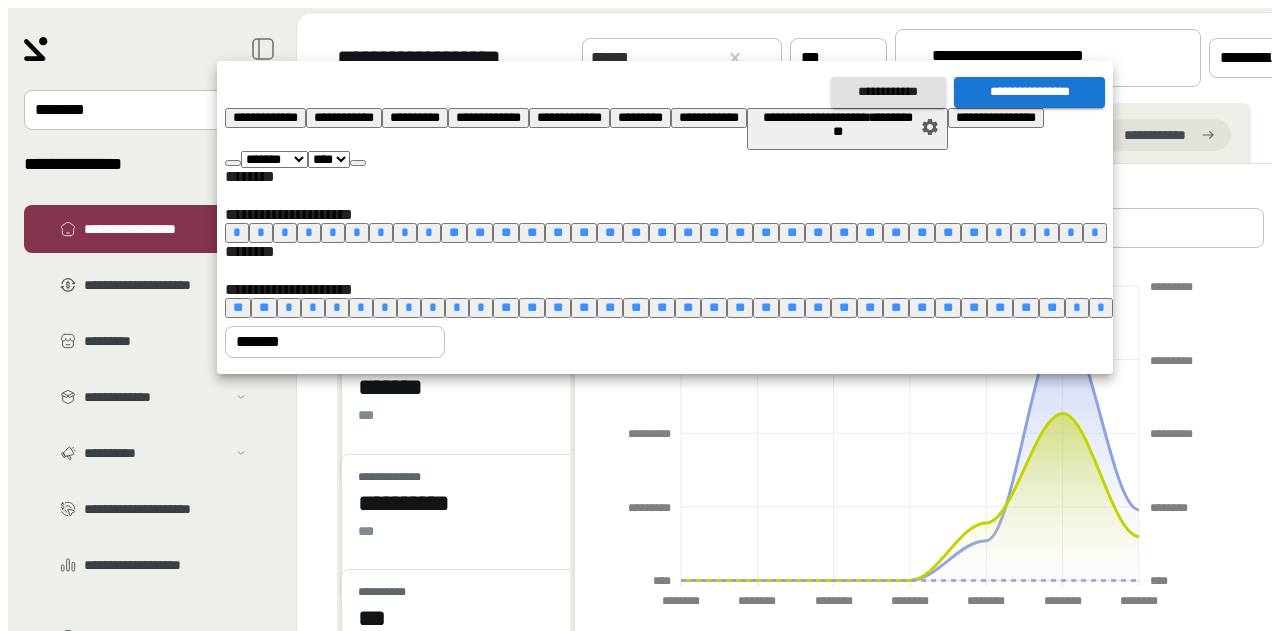 click on "**********" at bounding box center [1029, 92] 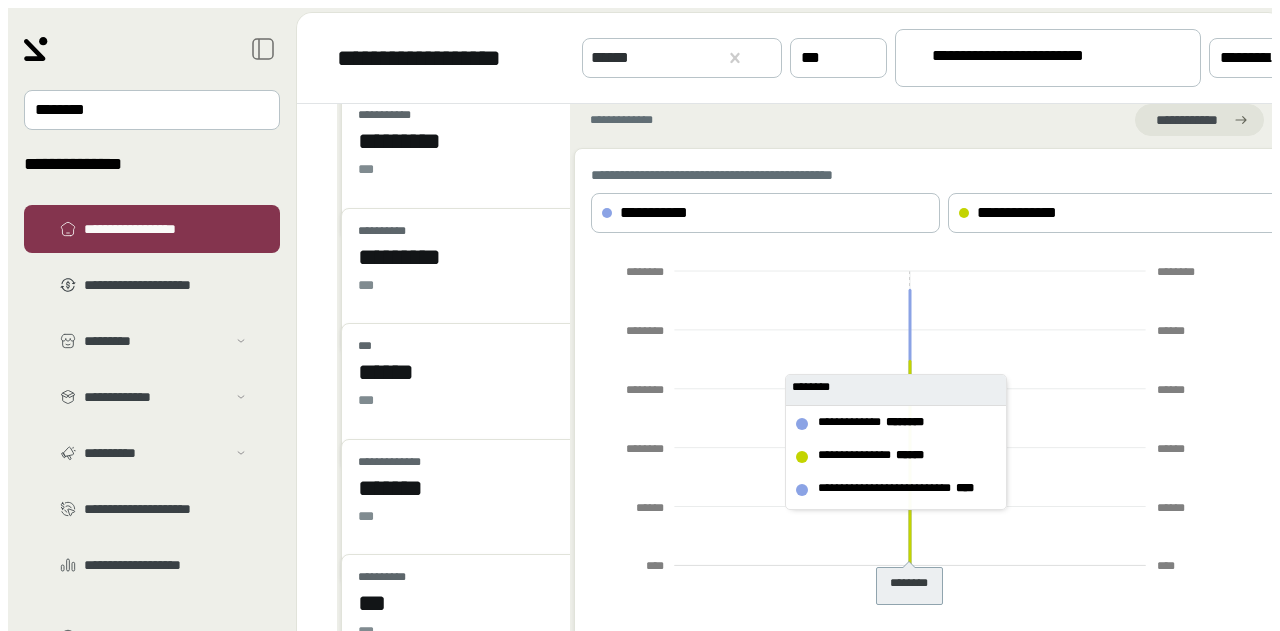 scroll, scrollTop: 0, scrollLeft: 0, axis: both 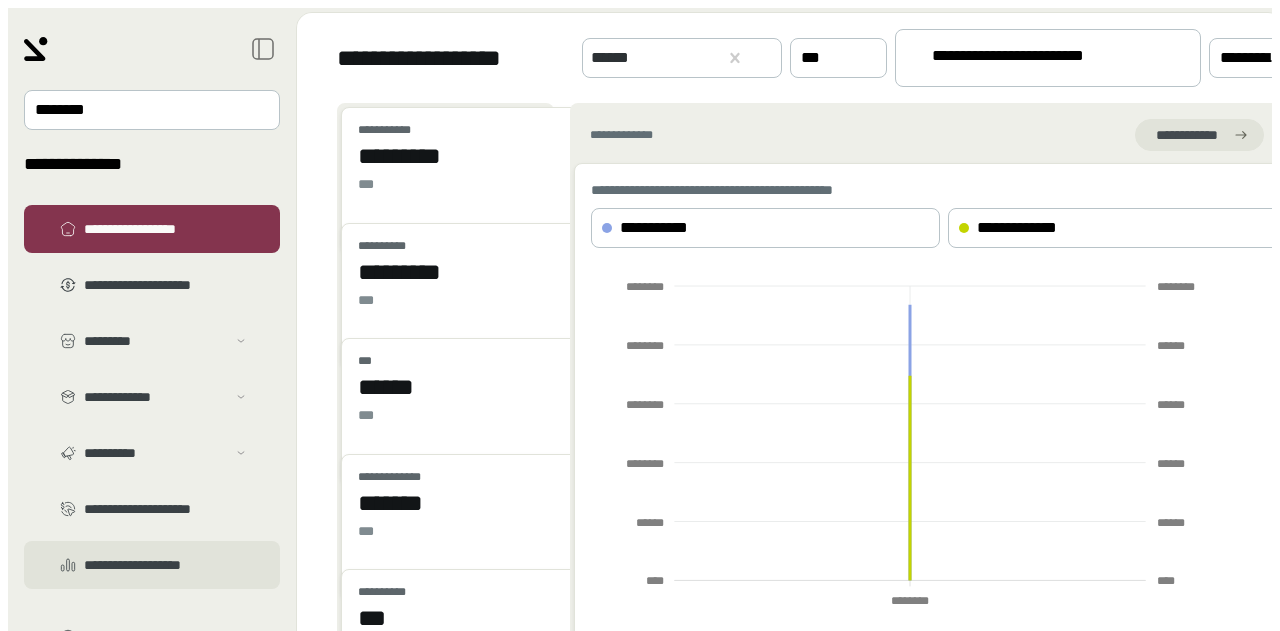 click on "**********" at bounding box center (166, 285) 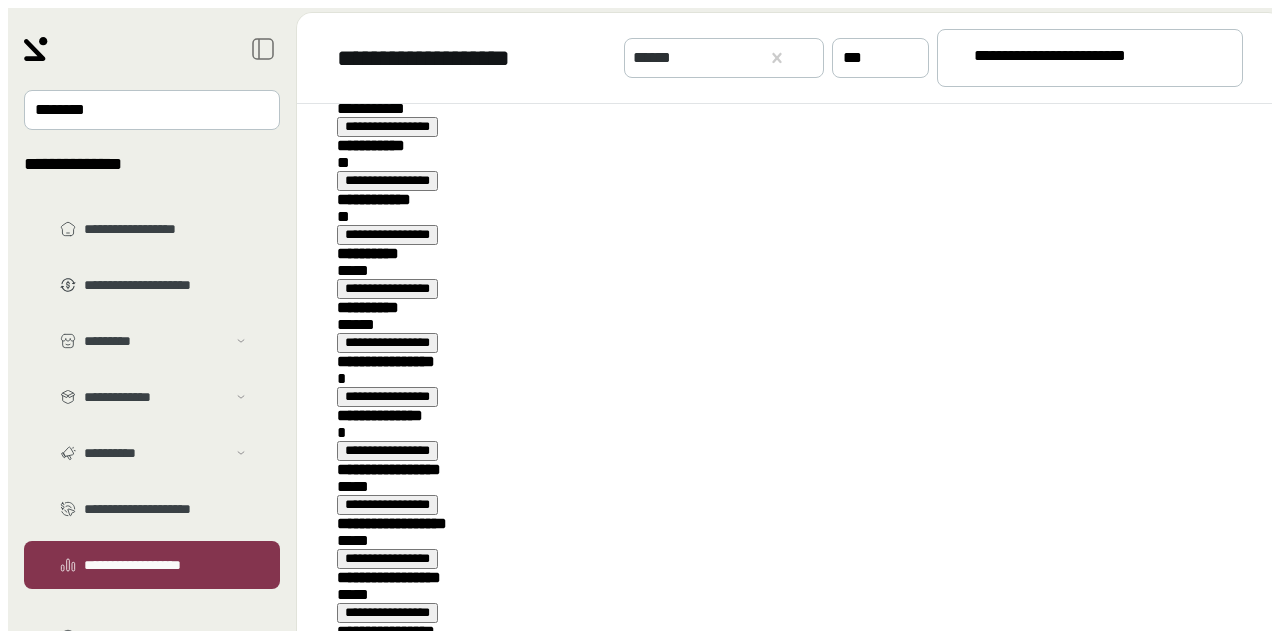 scroll, scrollTop: 700, scrollLeft: 0, axis: vertical 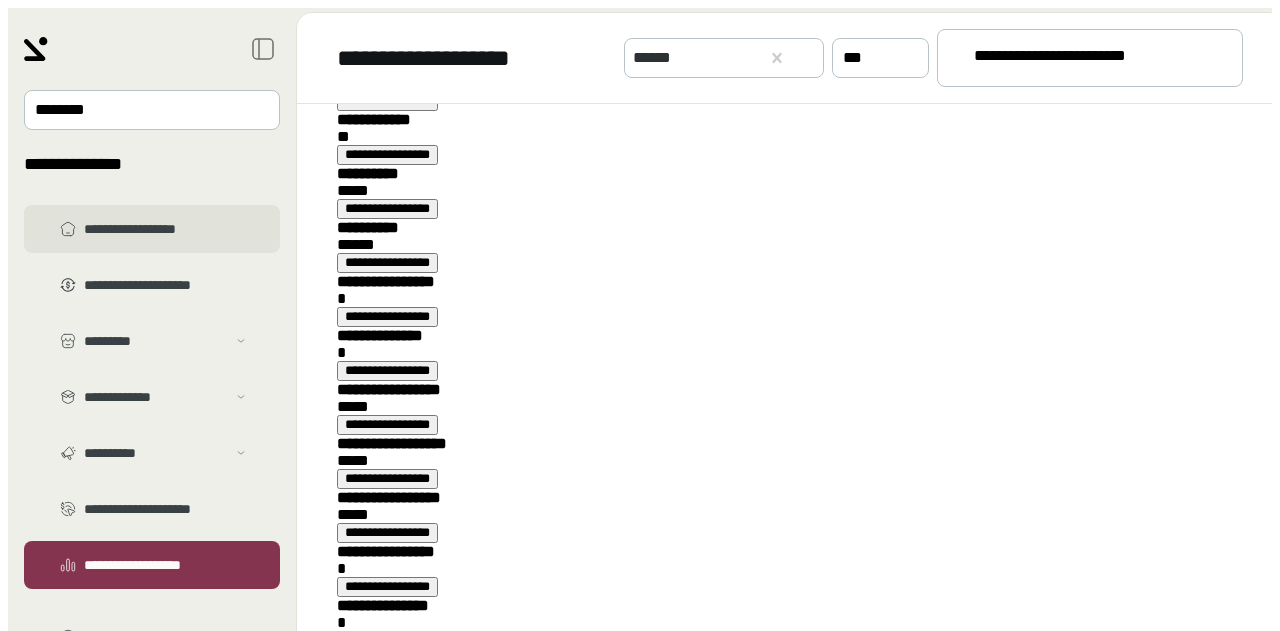 click on "**********" at bounding box center (166, 229) 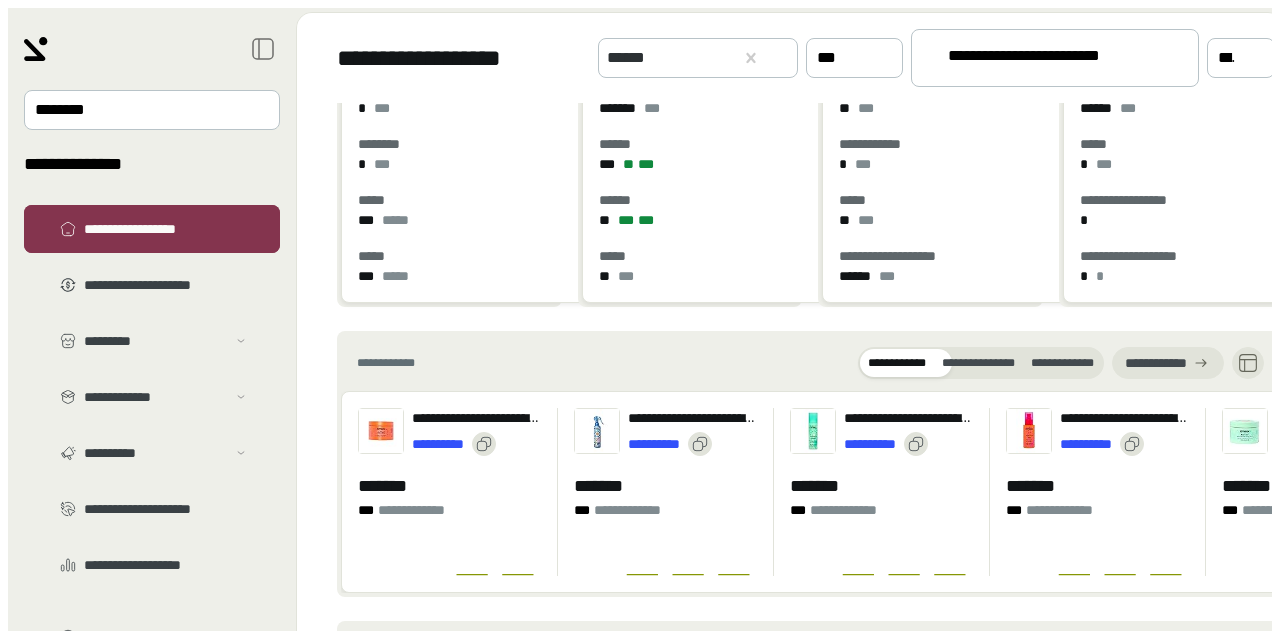 scroll, scrollTop: 0, scrollLeft: 0, axis: both 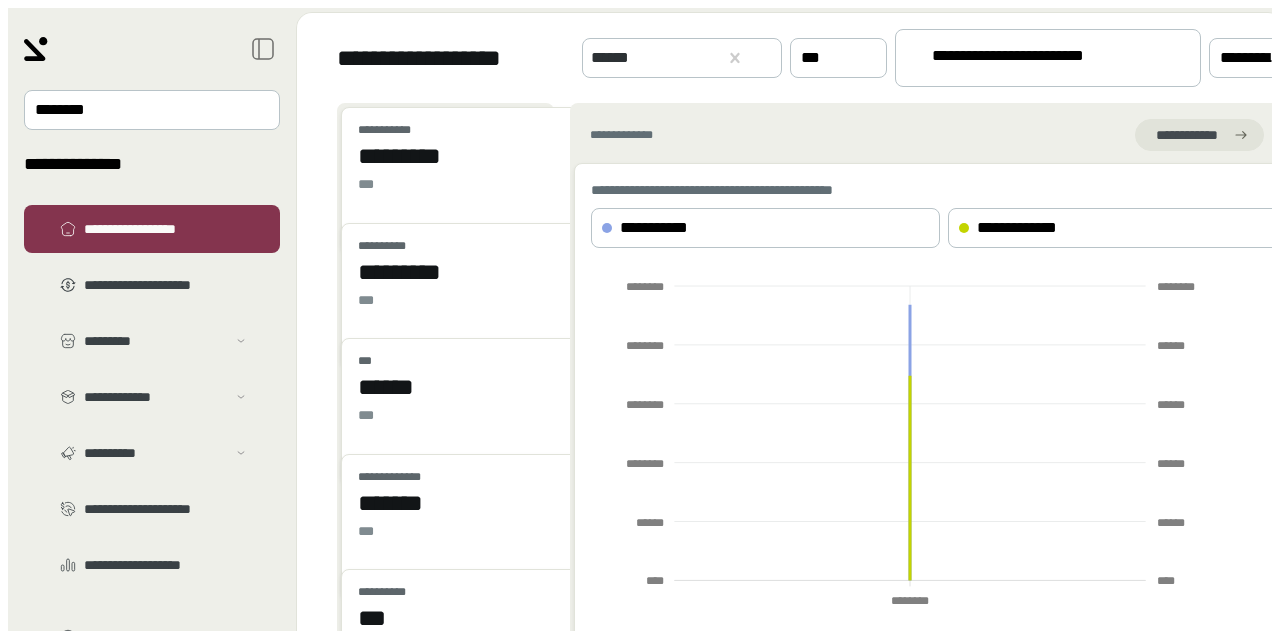 click on "**********" at bounding box center [1025, 59] 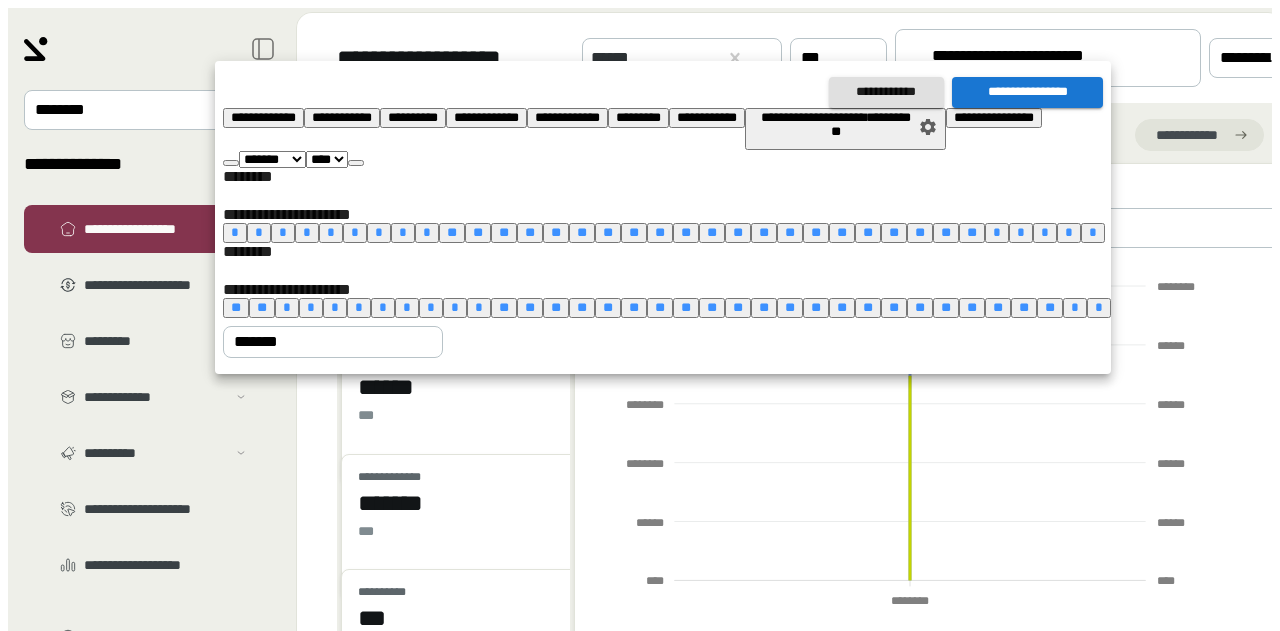 click on "**********" at bounding box center [263, 117] 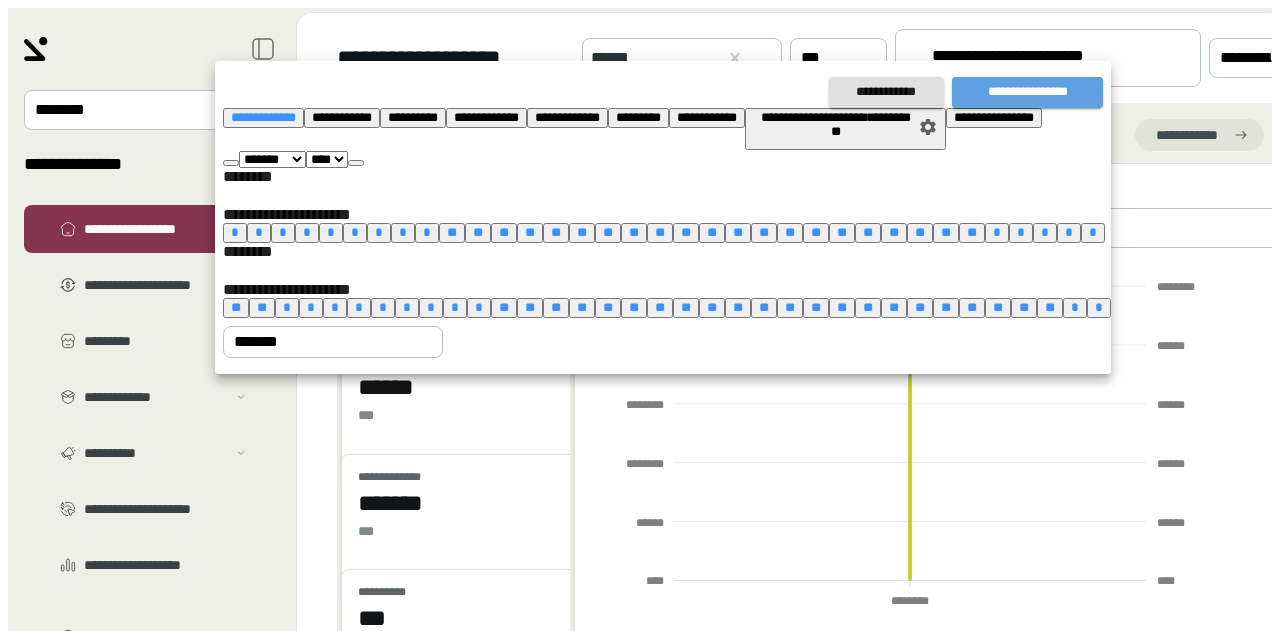click on "**********" at bounding box center [1027, 92] 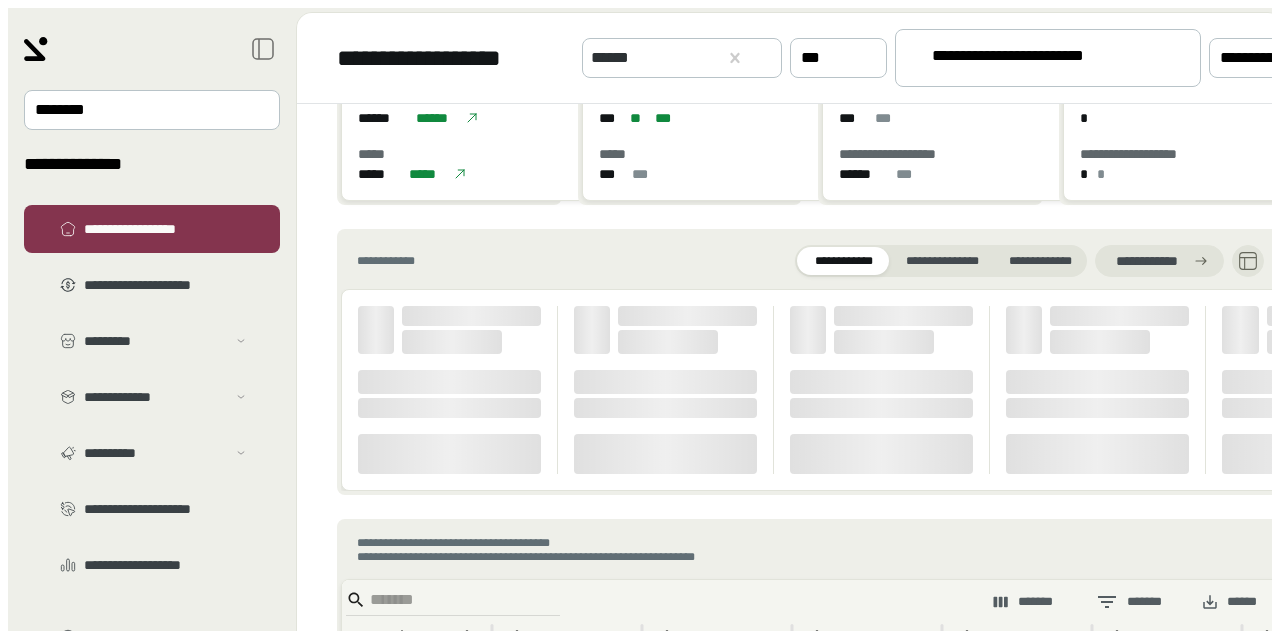 scroll, scrollTop: 953, scrollLeft: 0, axis: vertical 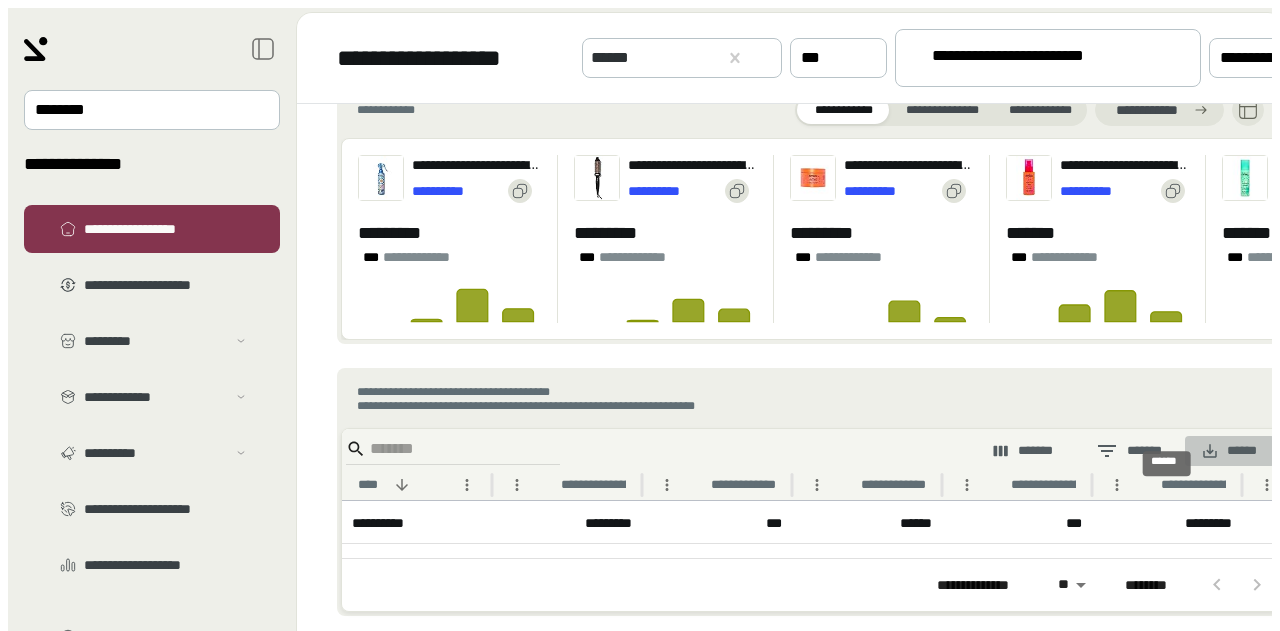 click on "******" at bounding box center [1229, 451] 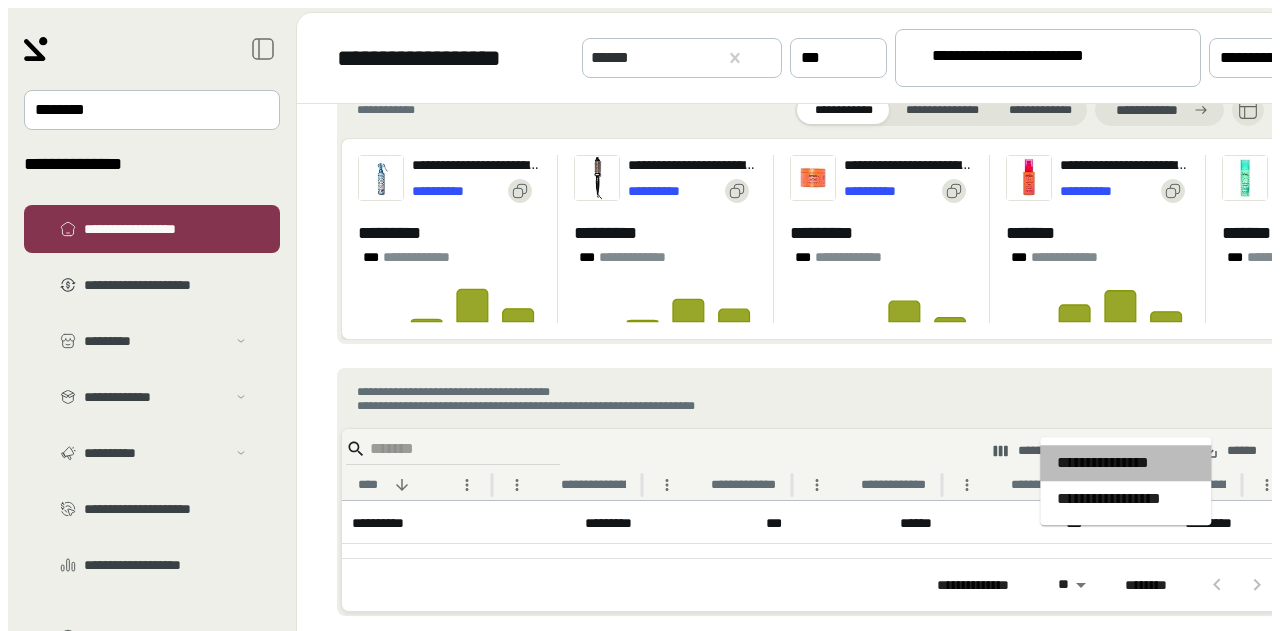 click on "**********" at bounding box center [1126, 463] 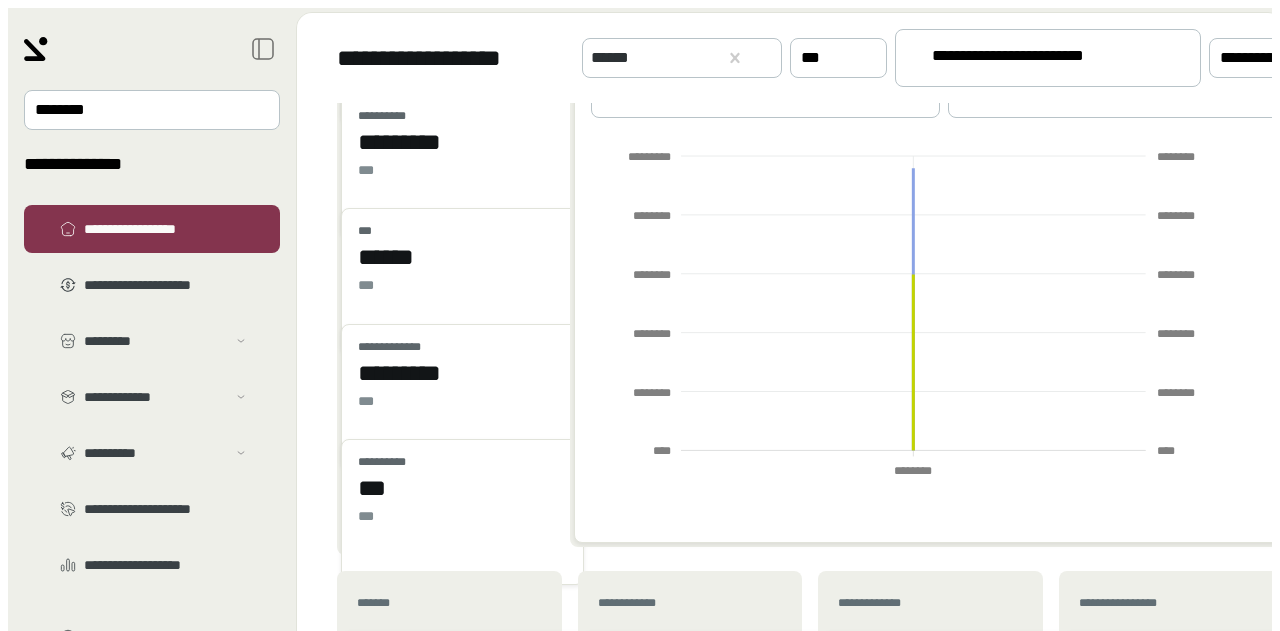 scroll, scrollTop: 0, scrollLeft: 0, axis: both 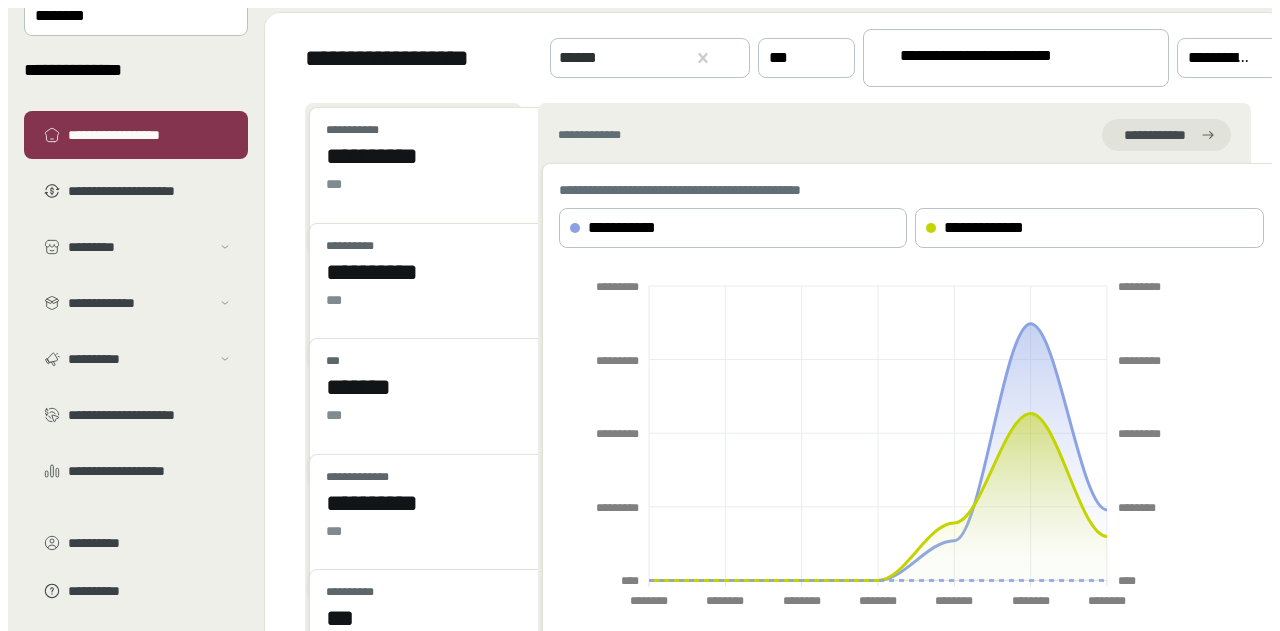 click on "**********" at bounding box center (774, 58) 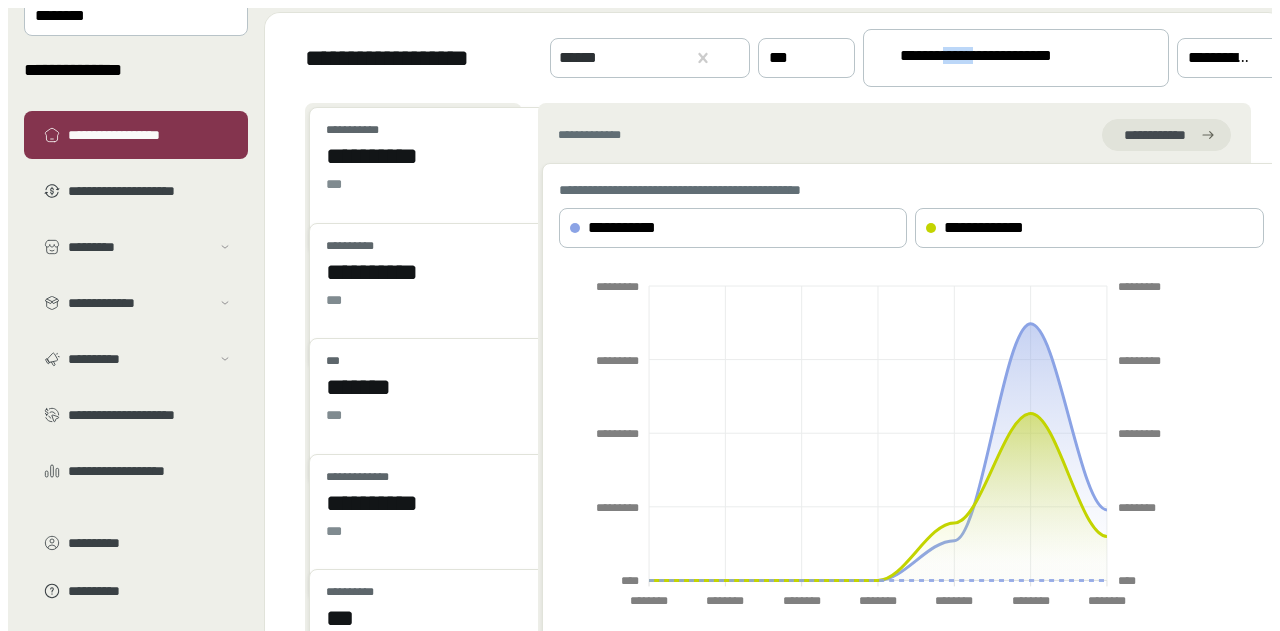 click on "**********" at bounding box center (1016, 58) 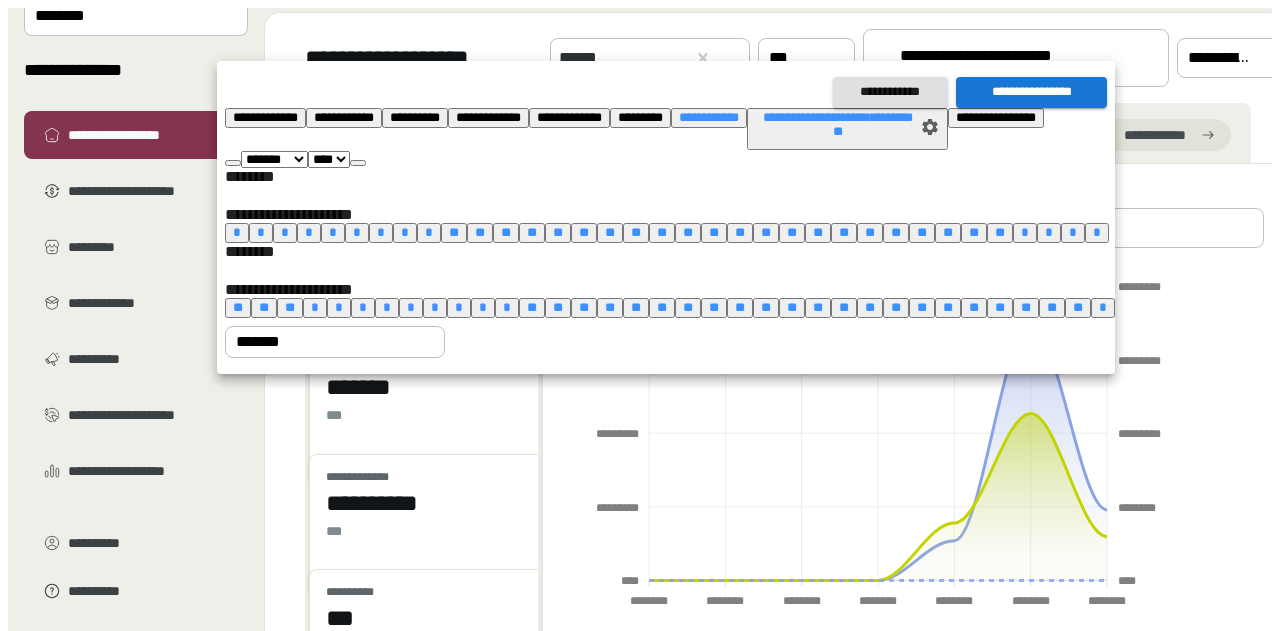 click at bounding box center (640, 315) 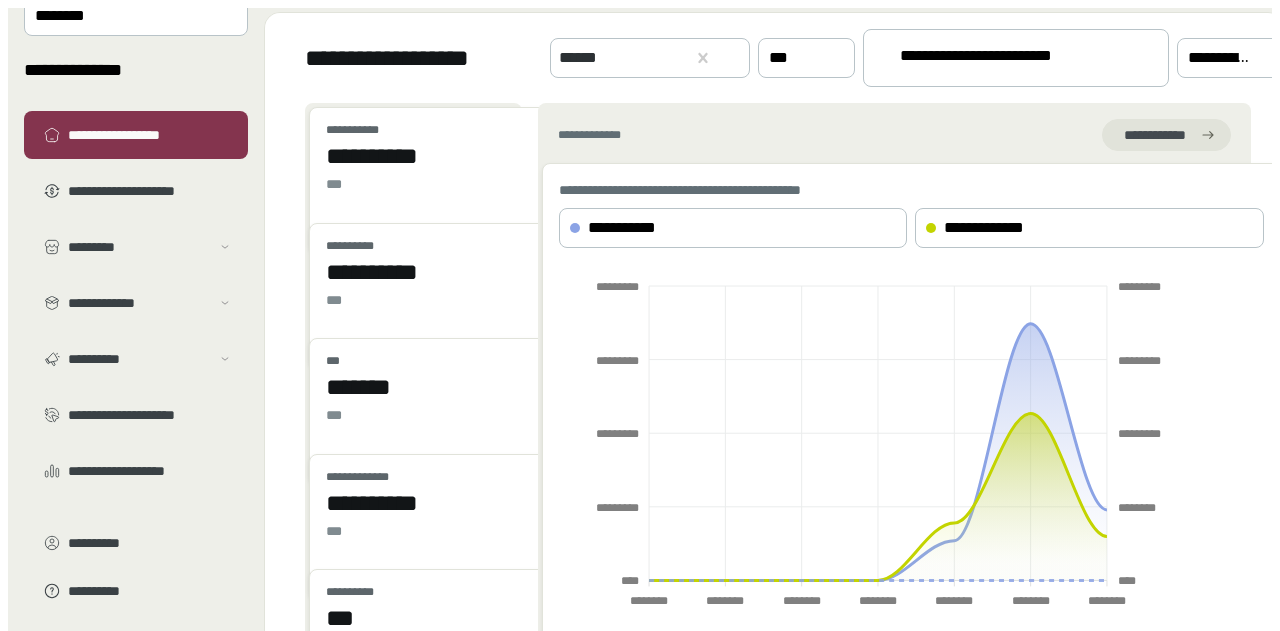 click at bounding box center (1105, 58) 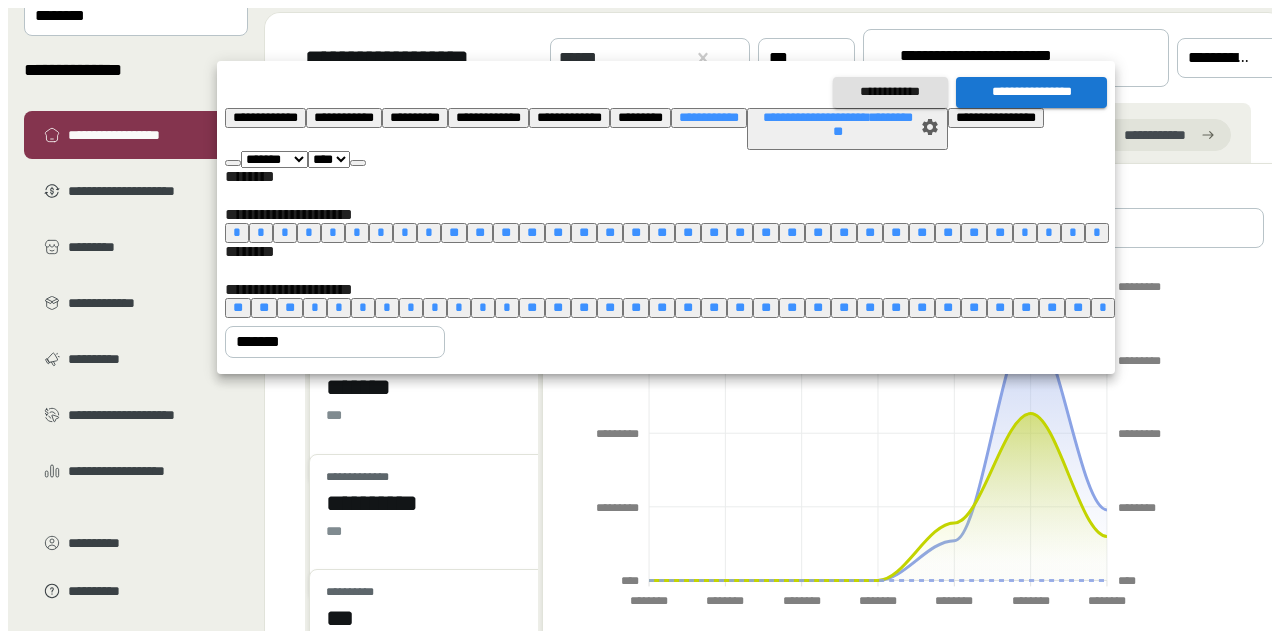 click at bounding box center (358, 163) 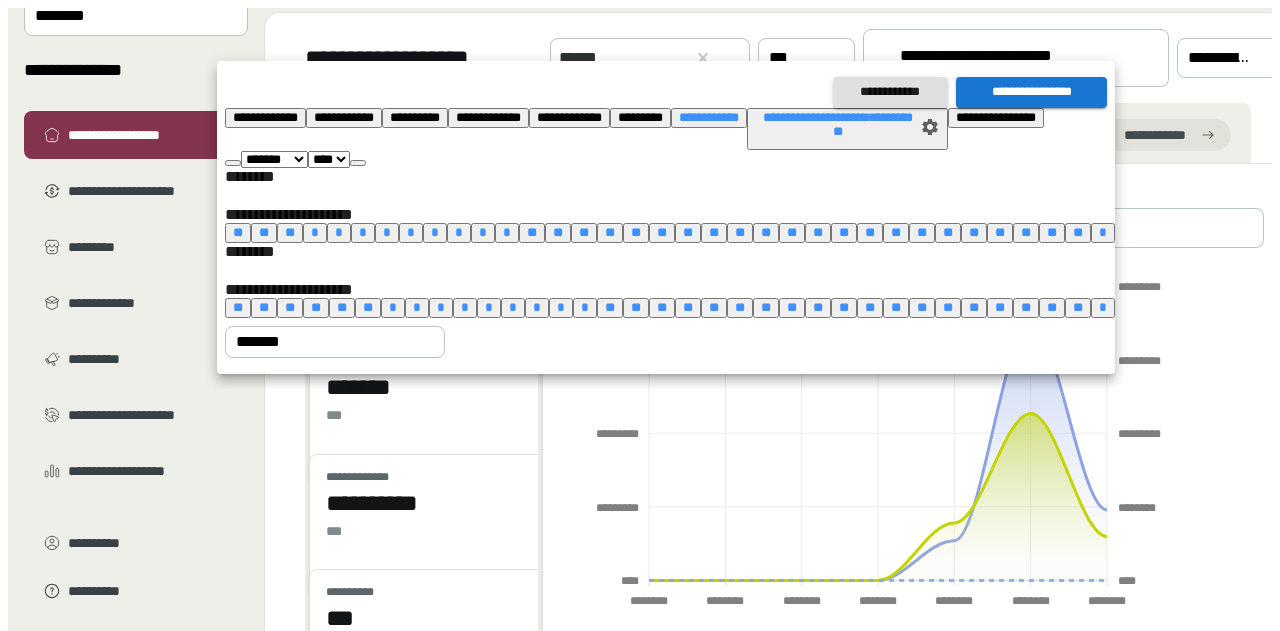 click at bounding box center (358, 163) 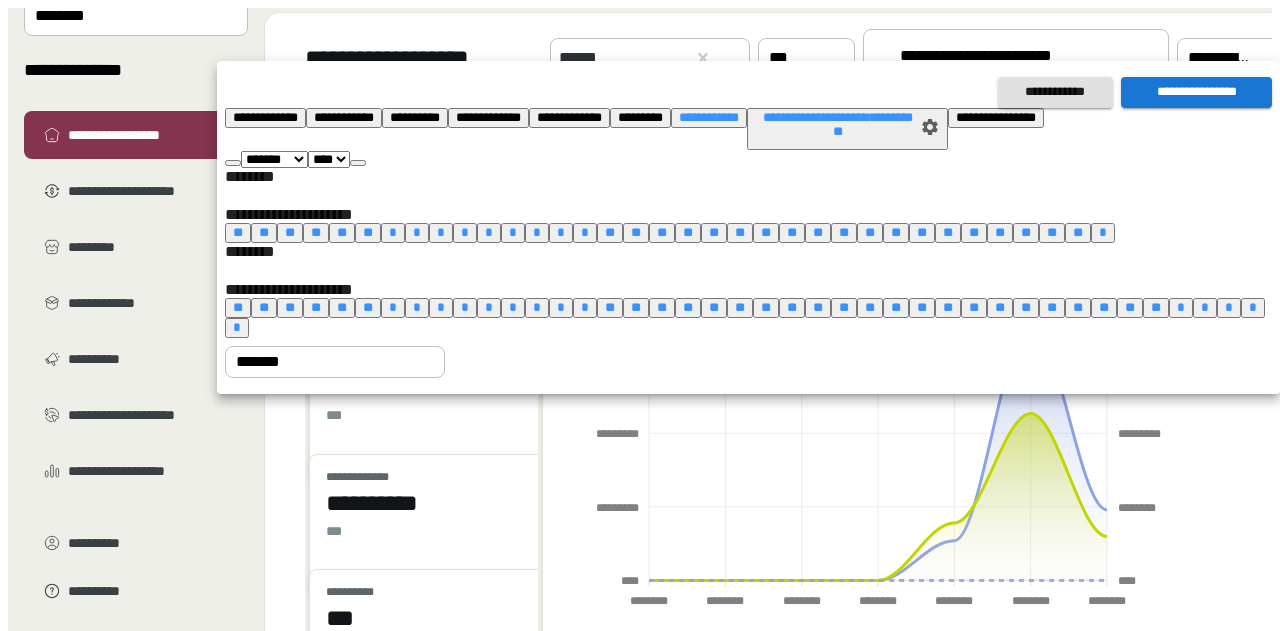 click at bounding box center [358, 163] 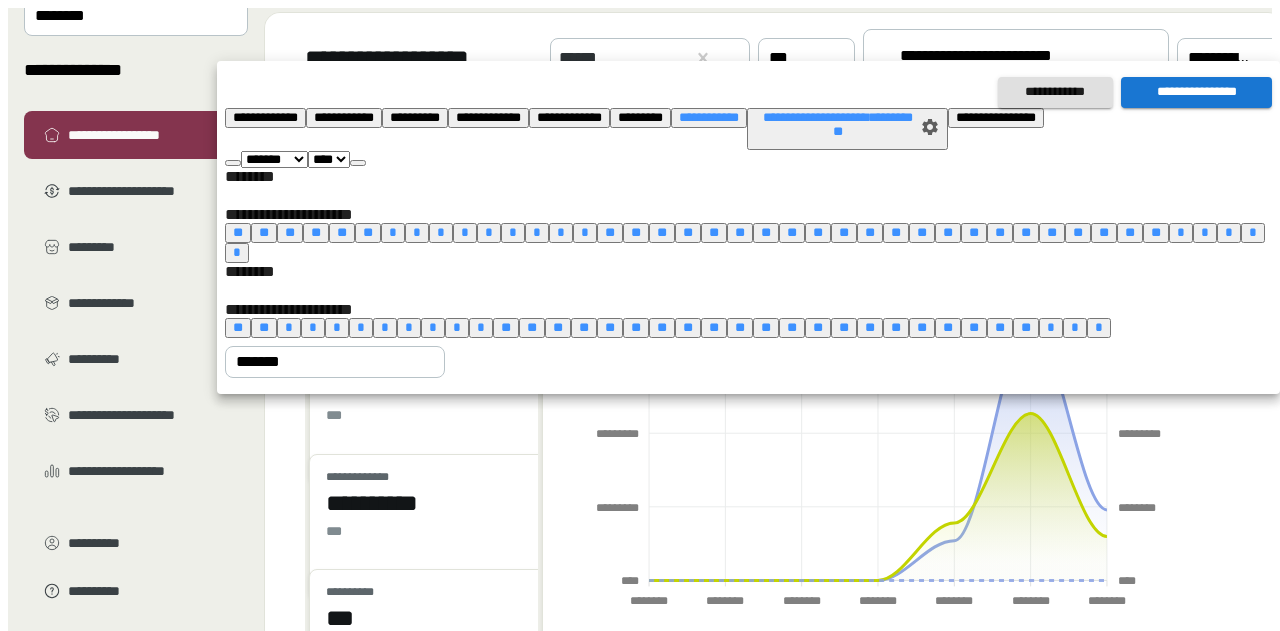 click at bounding box center (358, 163) 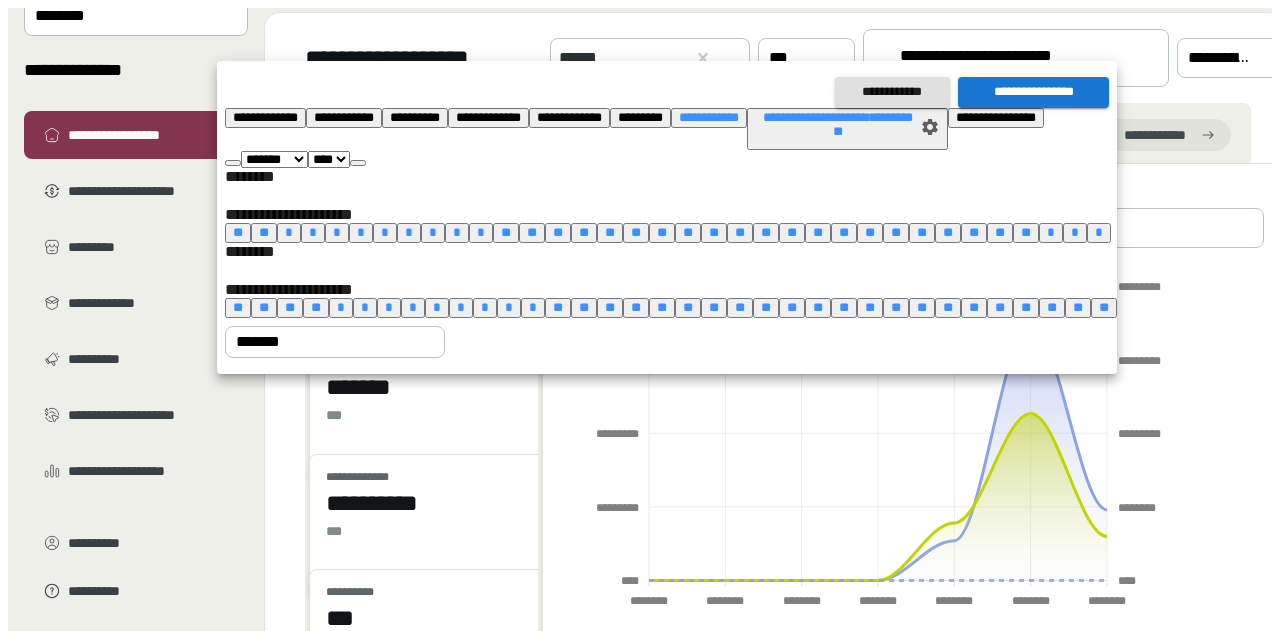 click at bounding box center (358, 163) 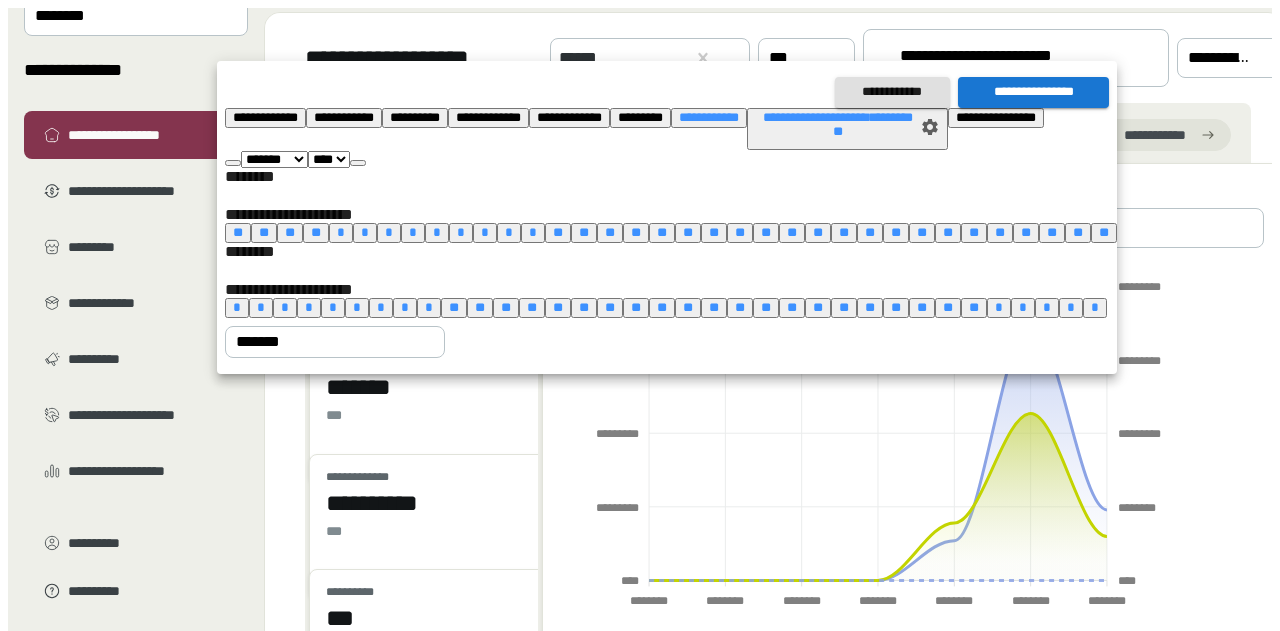 click at bounding box center (358, 163) 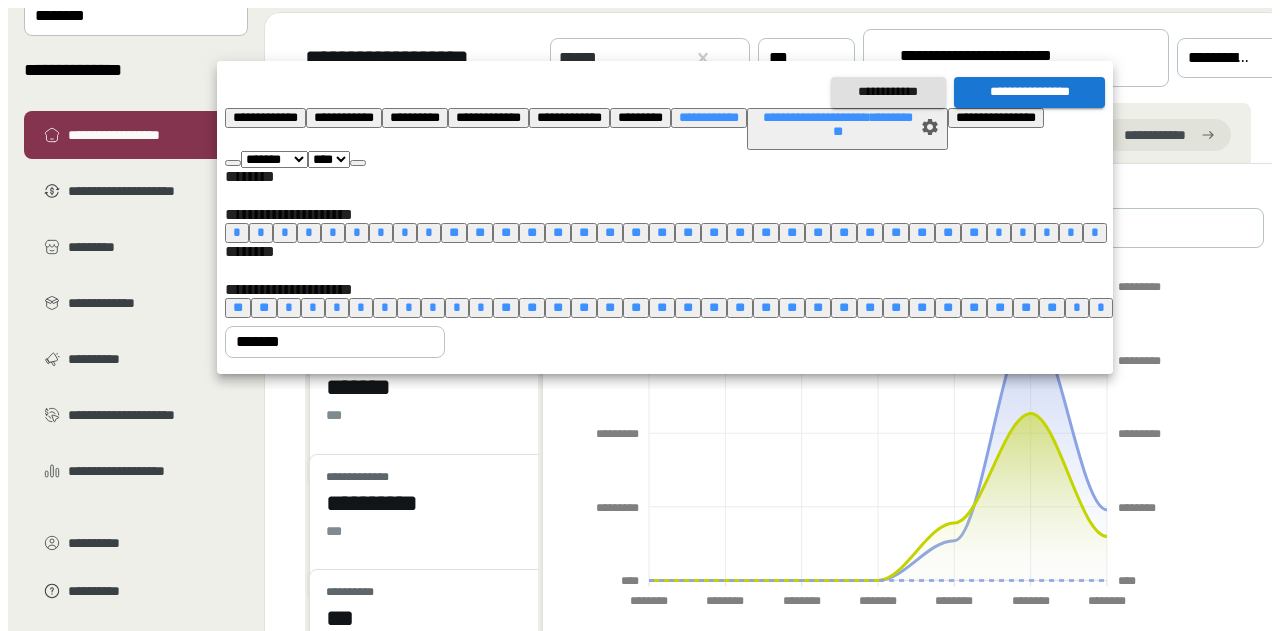 click on "*" at bounding box center [457, 307] 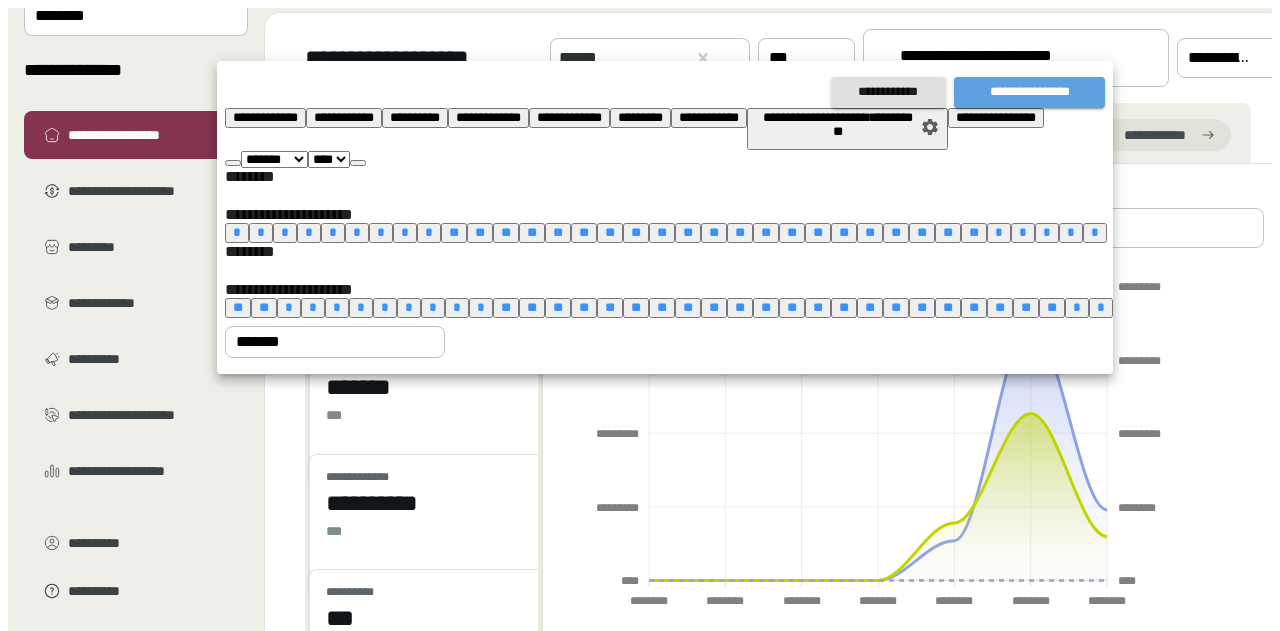 click on "**********" at bounding box center [1029, 92] 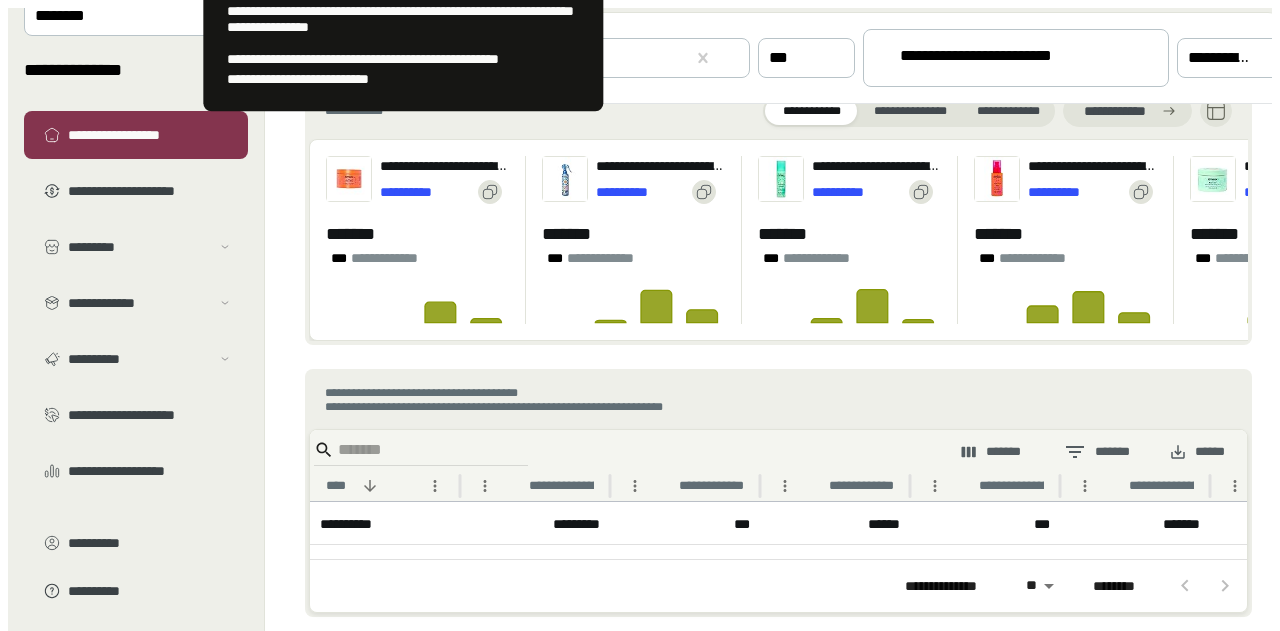 scroll, scrollTop: 953, scrollLeft: 0, axis: vertical 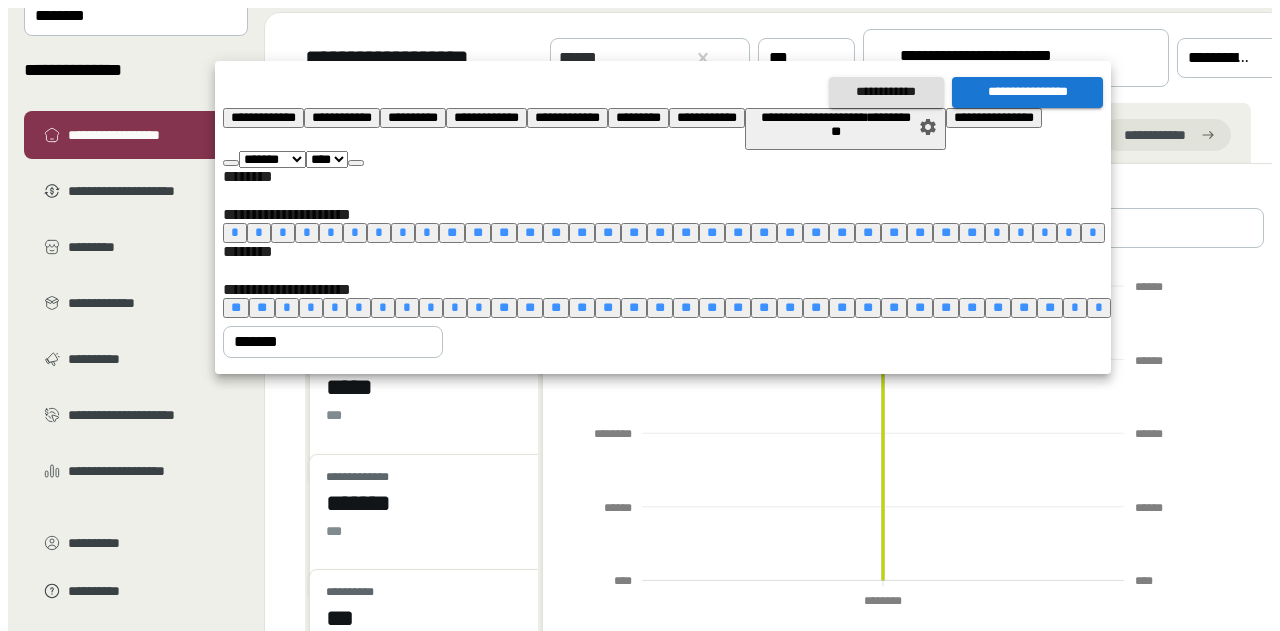 click on "*" at bounding box center (235, 232) 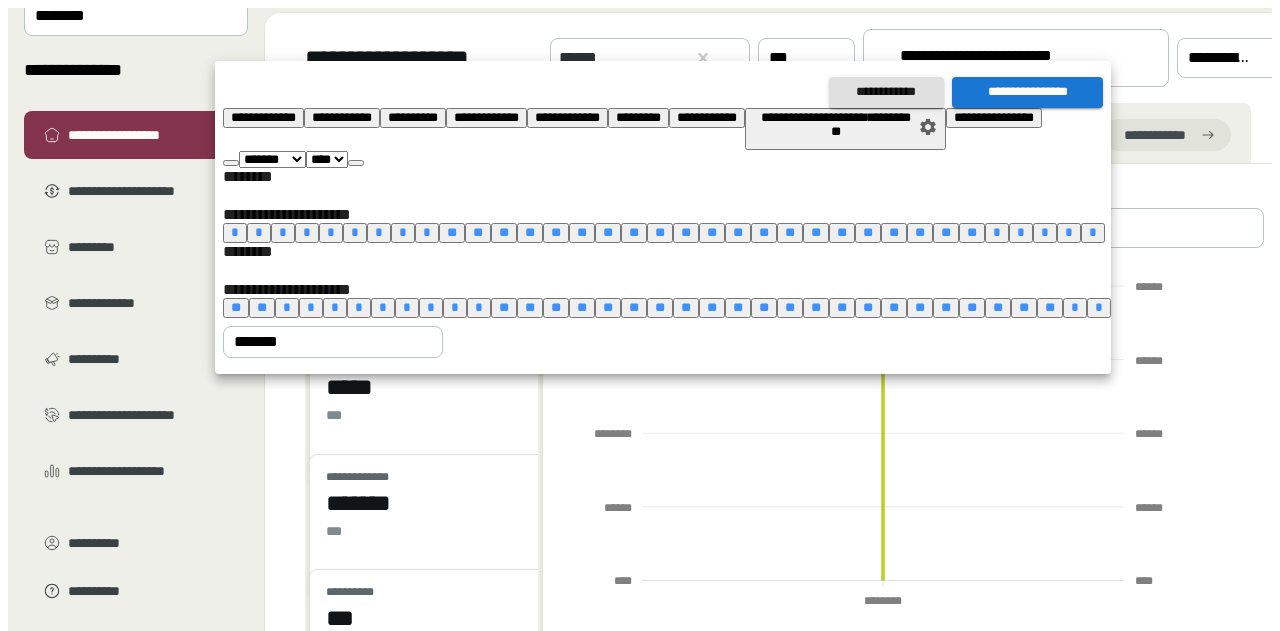 click on "**" at bounding box center (972, 232) 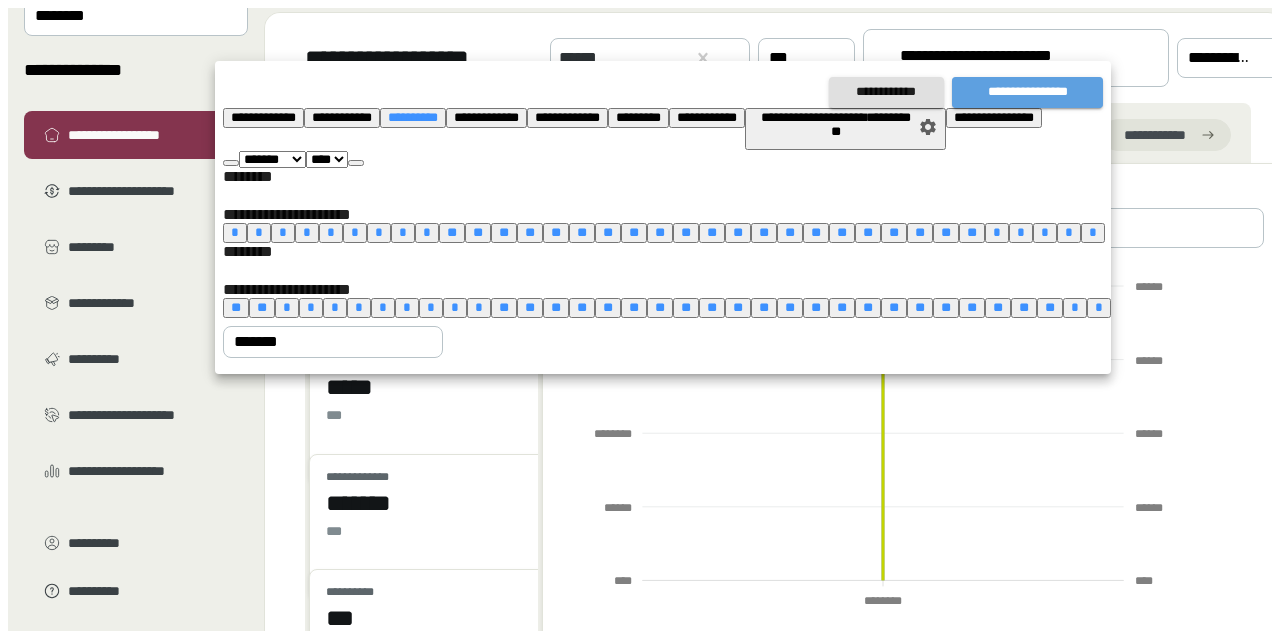 click on "**********" at bounding box center [1027, 92] 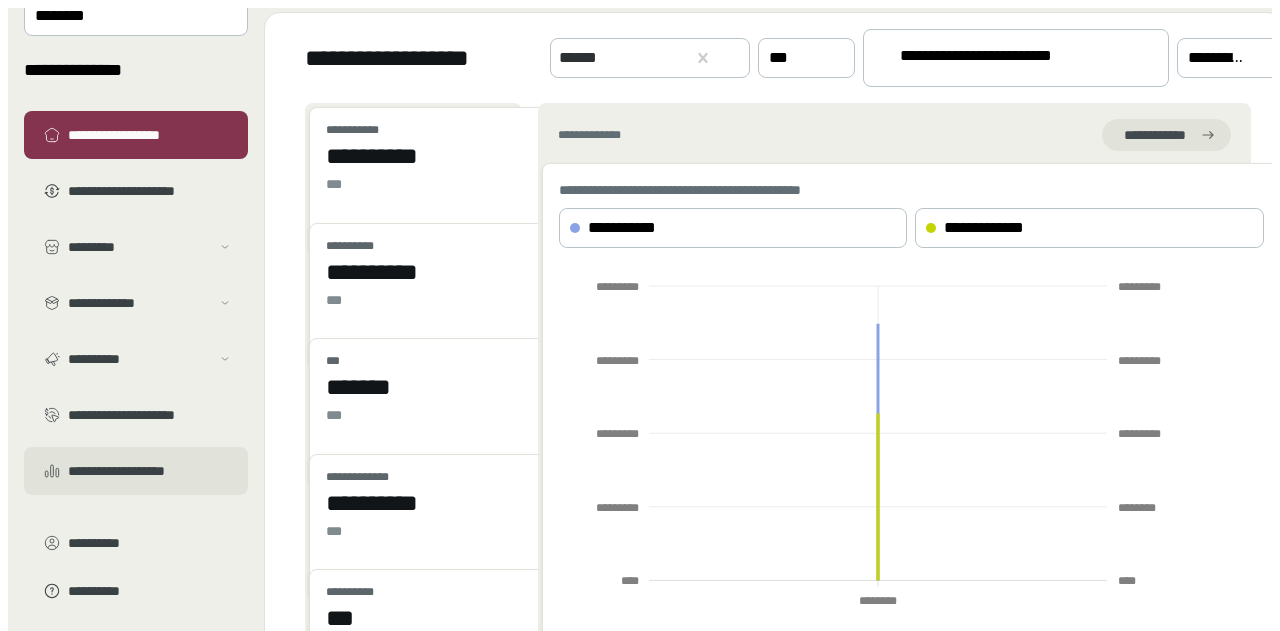 click on "**********" at bounding box center (150, 191) 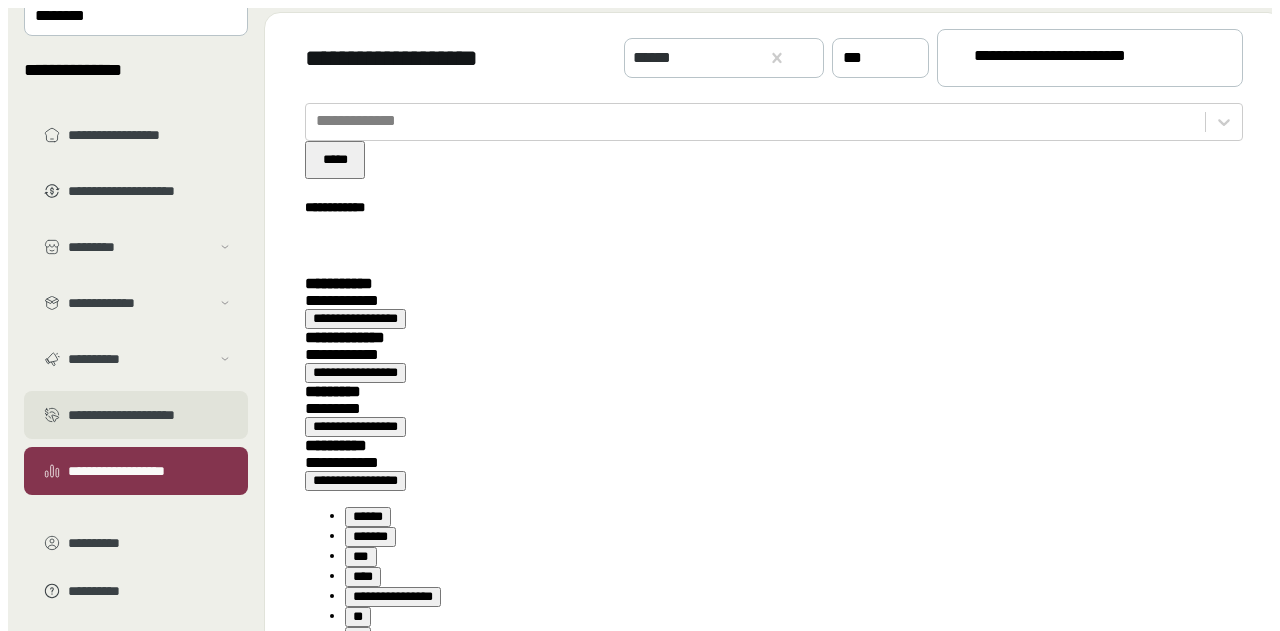 click on "**********" at bounding box center (150, 135) 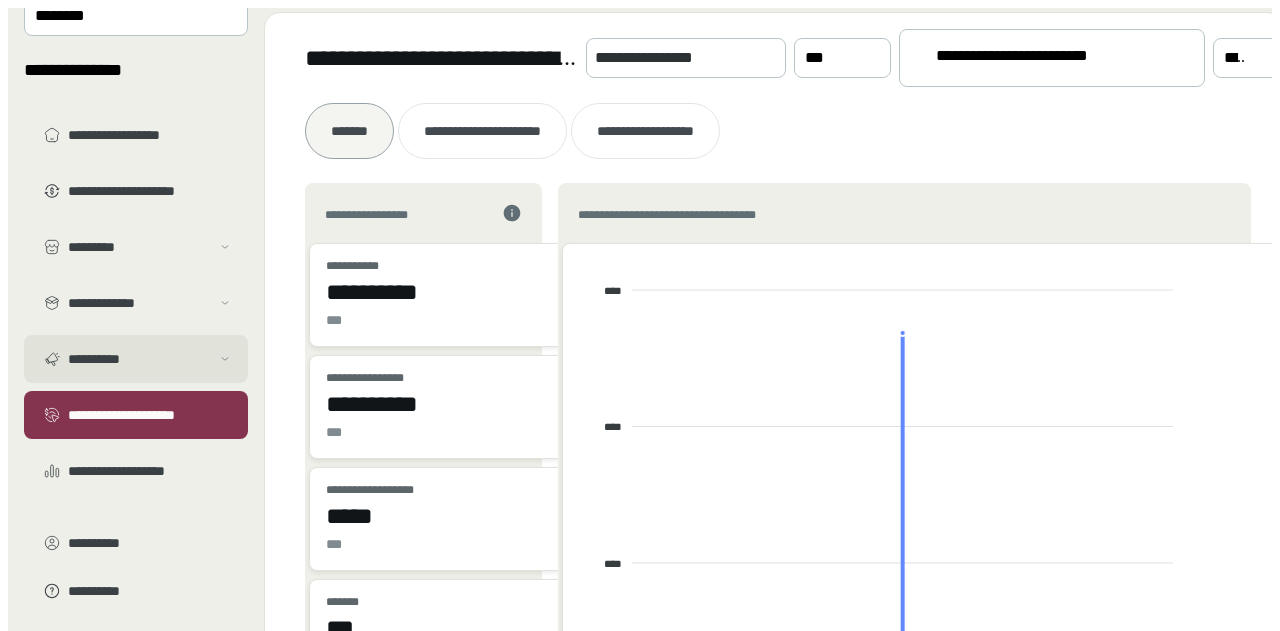 click on "**********" at bounding box center [139, 247] 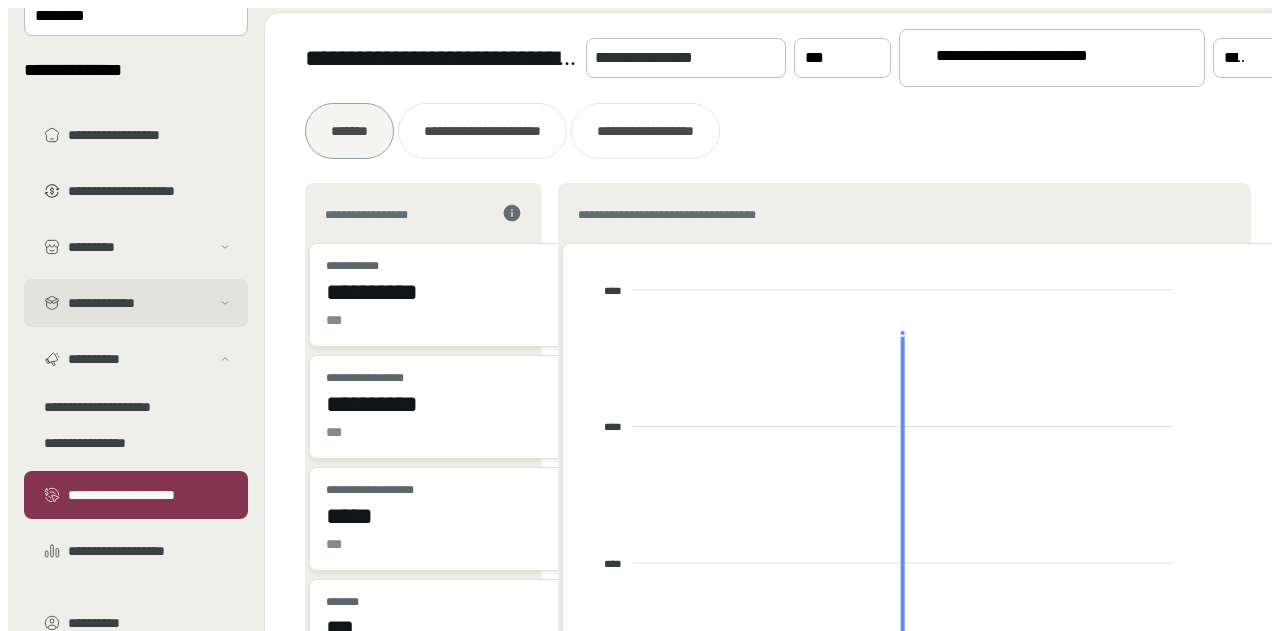 click on "**********" at bounding box center [139, 247] 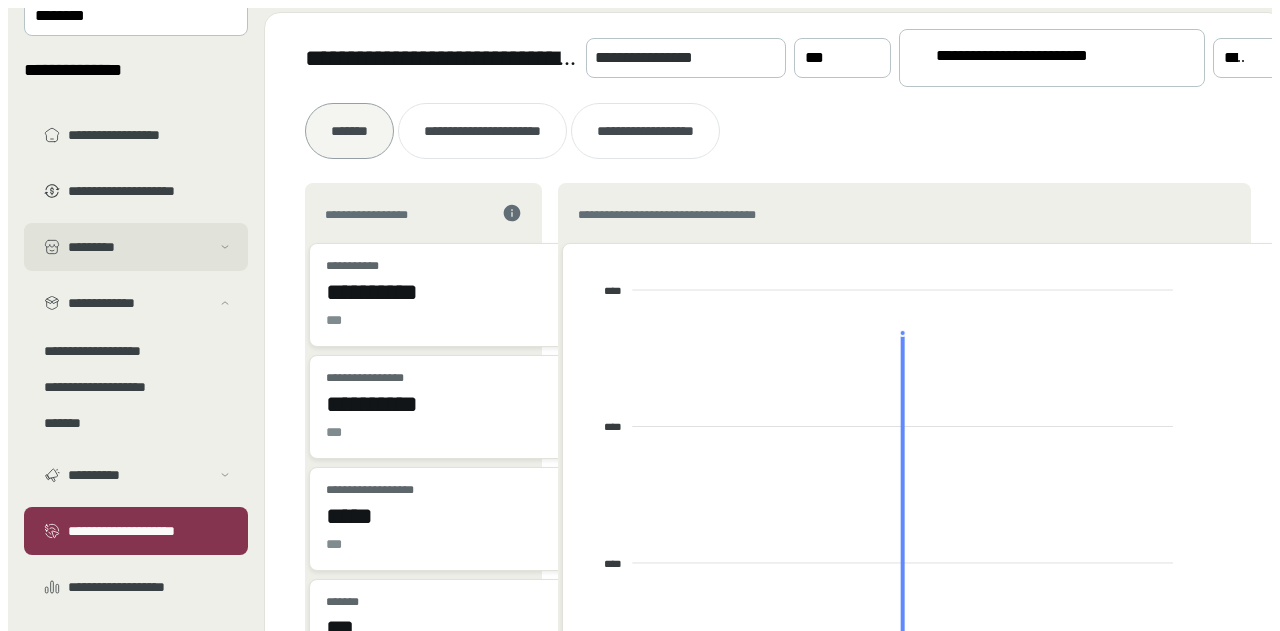 click on "*********" at bounding box center (136, 247) 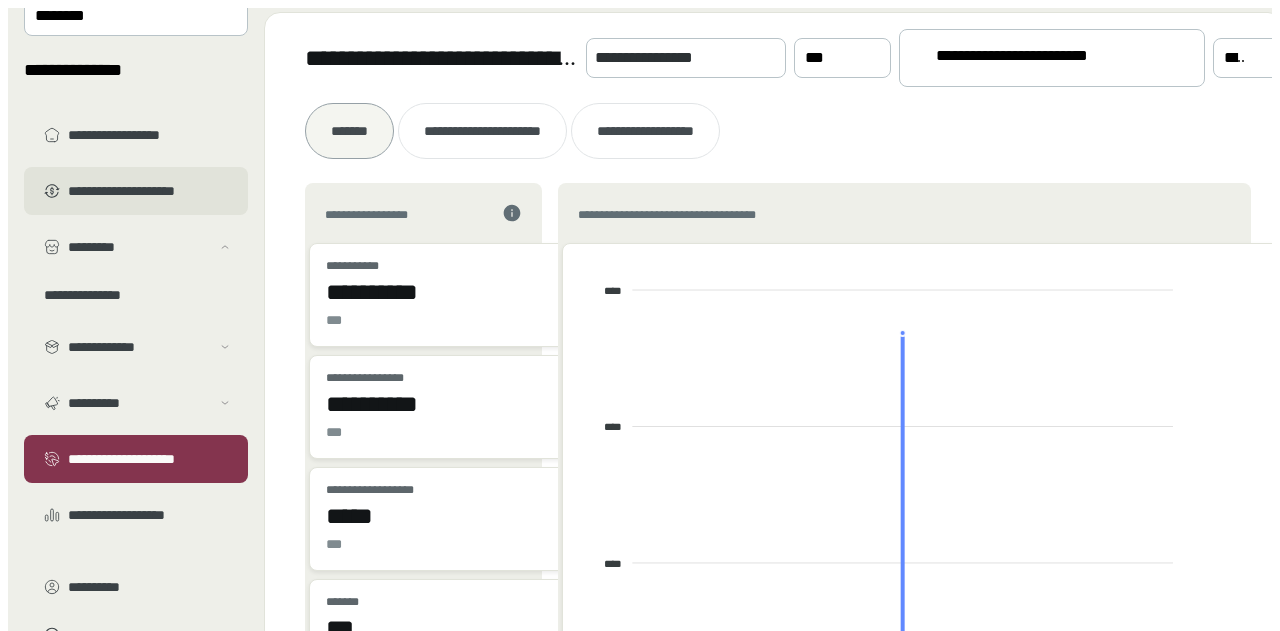 click on "**********" at bounding box center (150, 135) 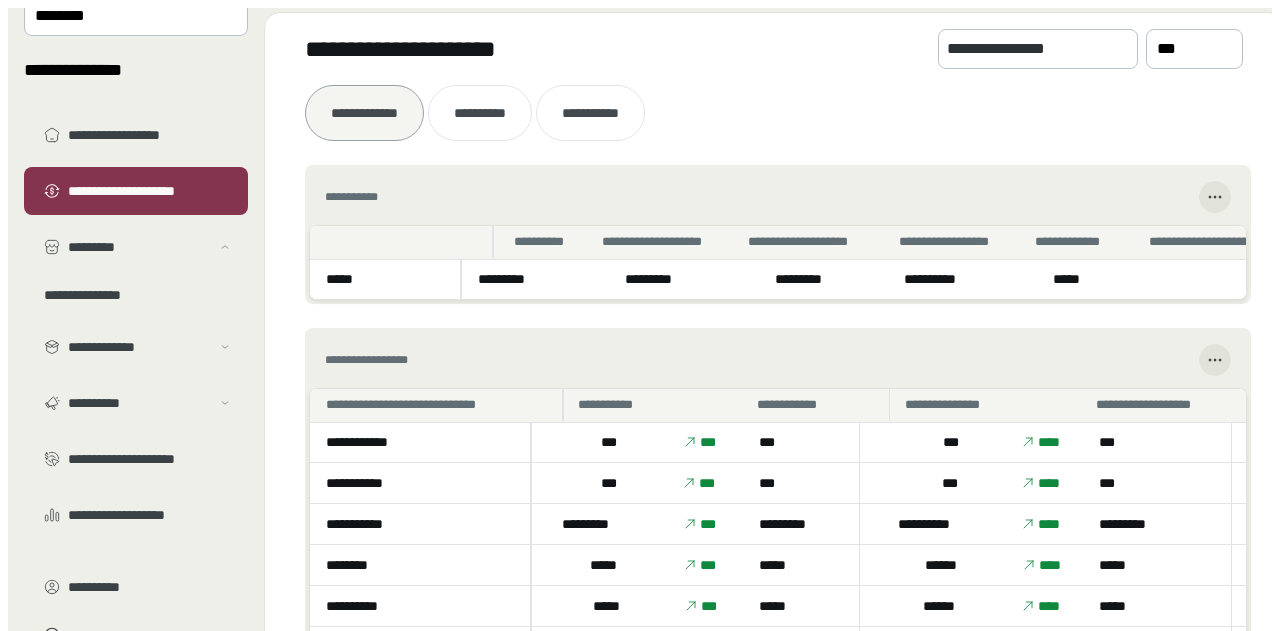 click on "**********" at bounding box center (128, 73) 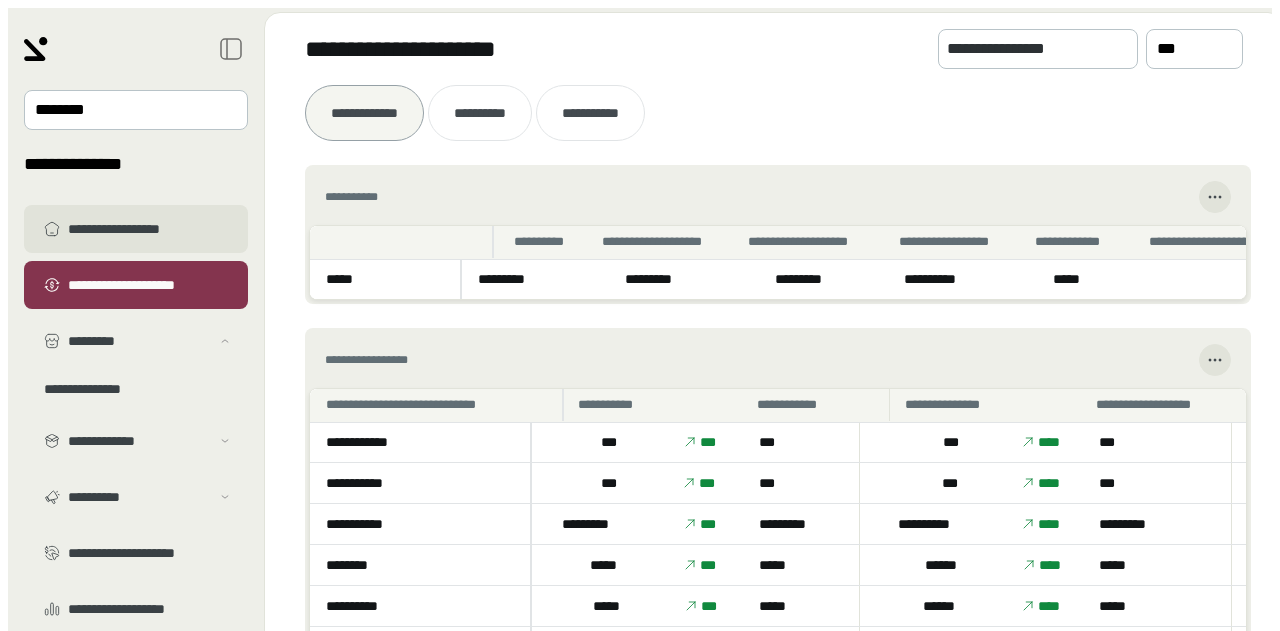 click on "**********" at bounding box center (150, 229) 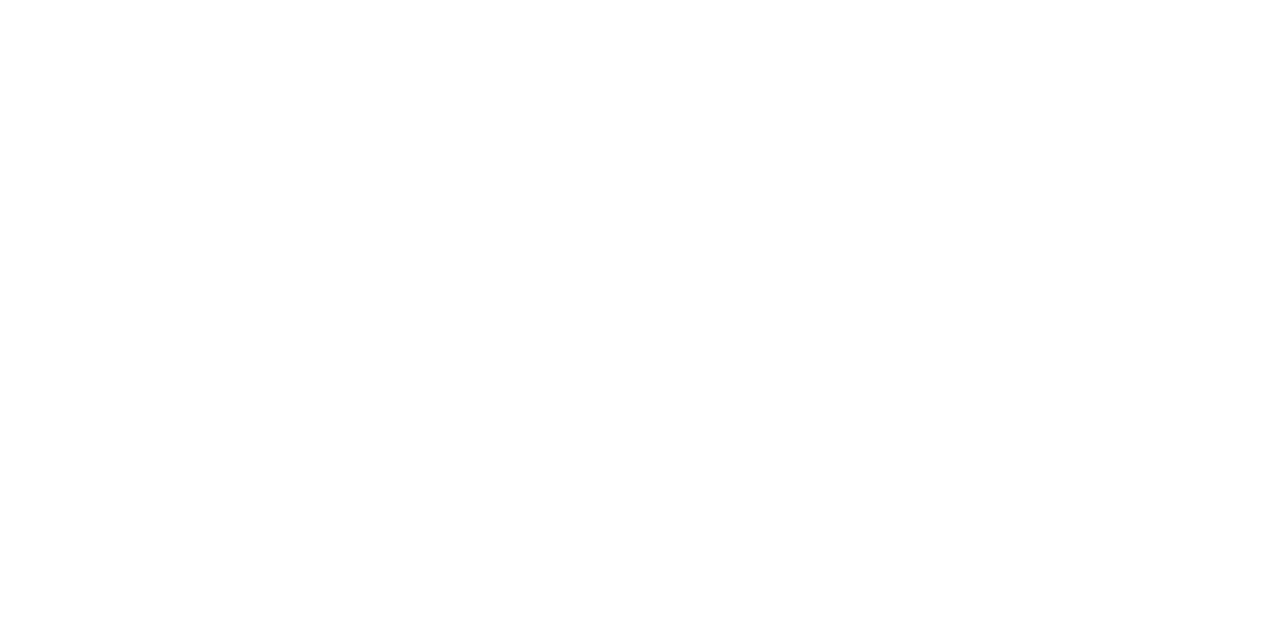 scroll, scrollTop: 0, scrollLeft: 0, axis: both 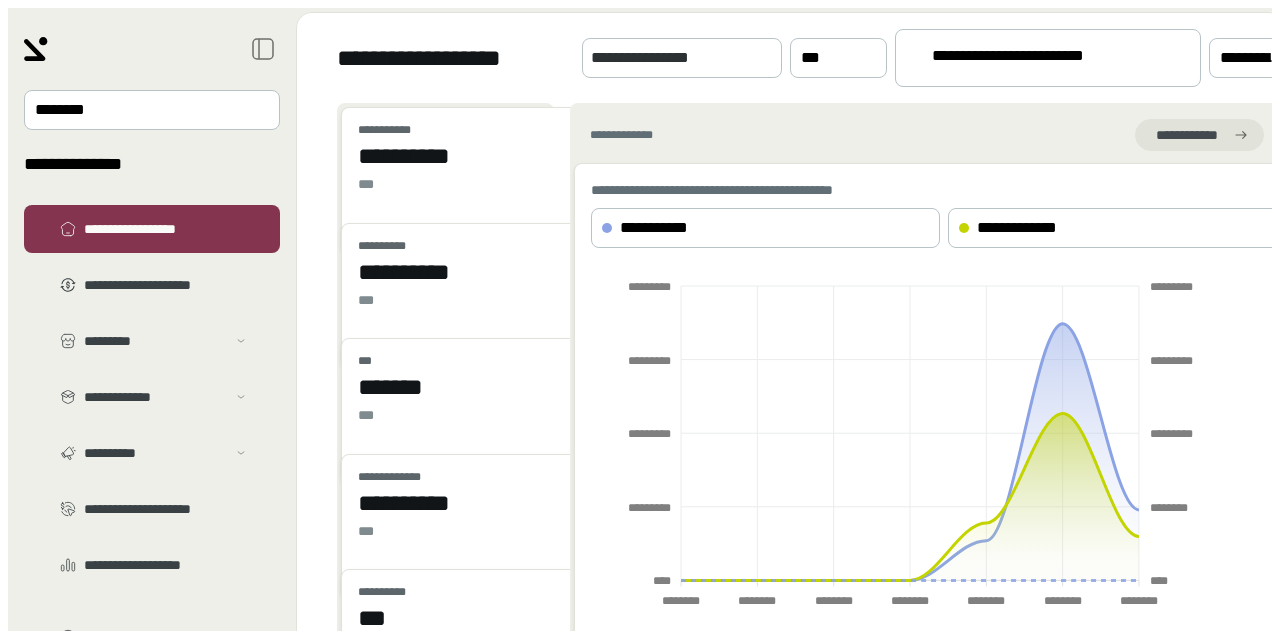 click on "**********" at bounding box center (1048, 58) 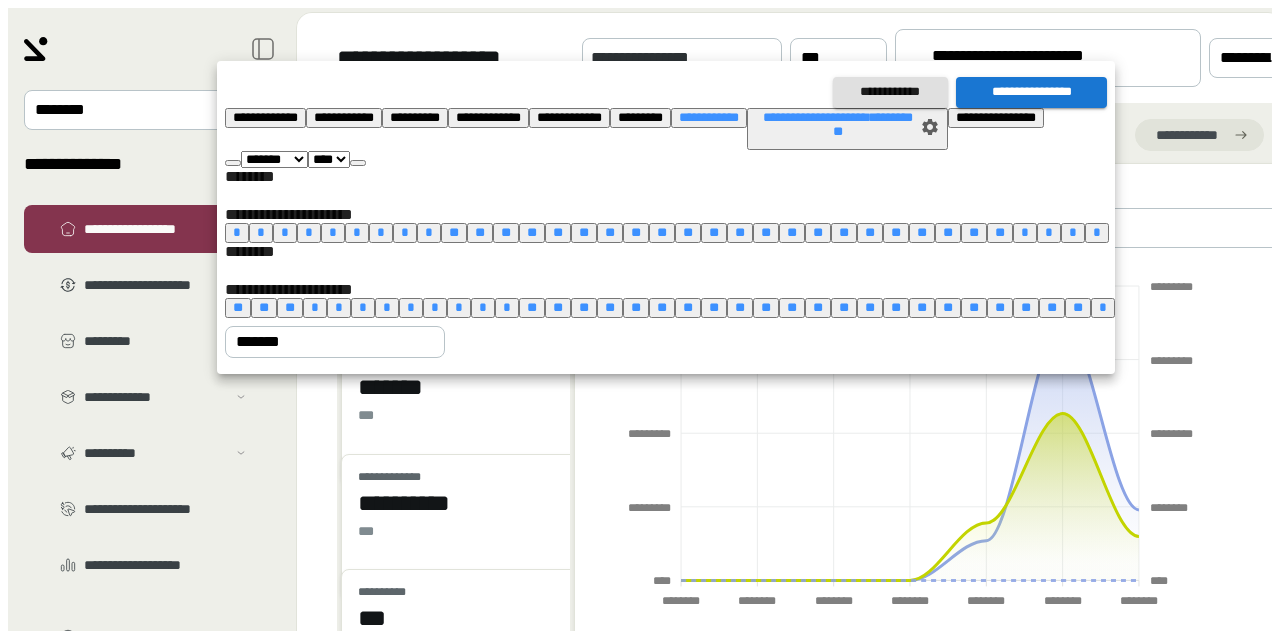 click at bounding box center (358, 163) 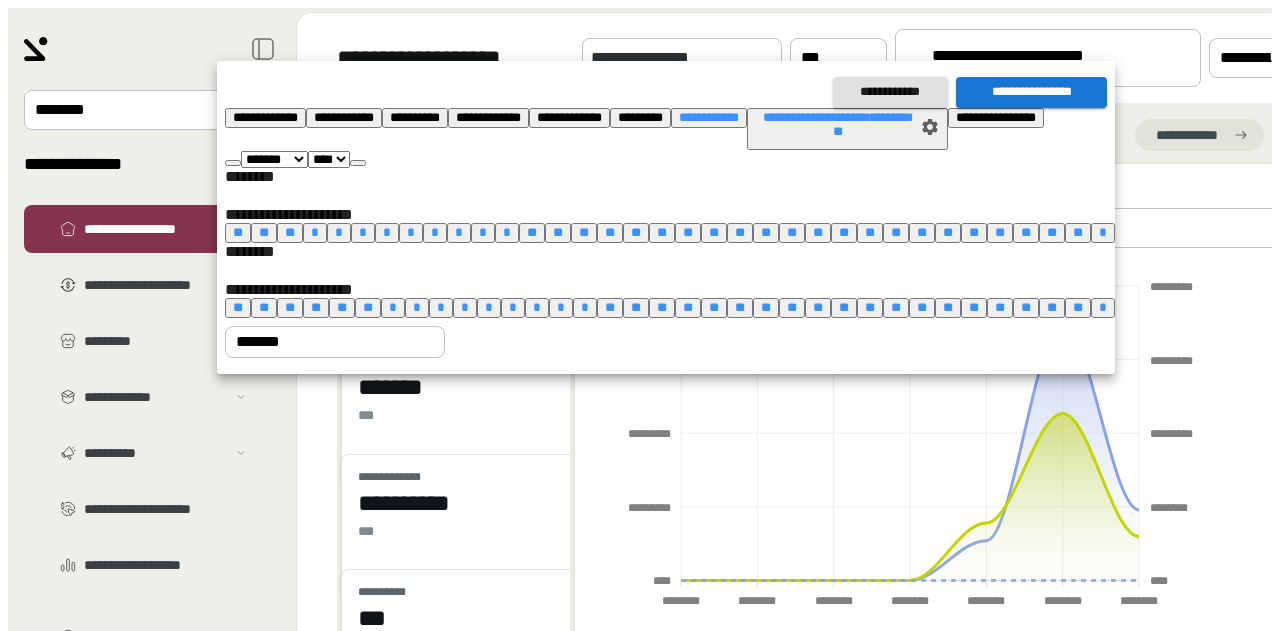 click at bounding box center (358, 163) 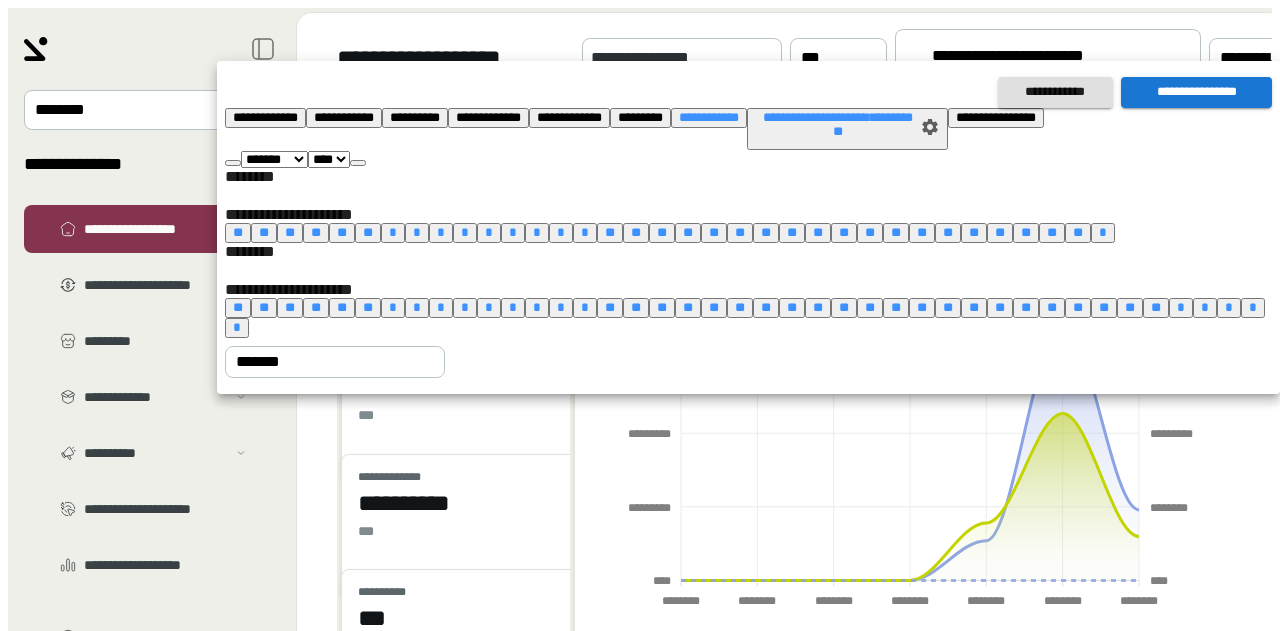click at bounding box center [358, 163] 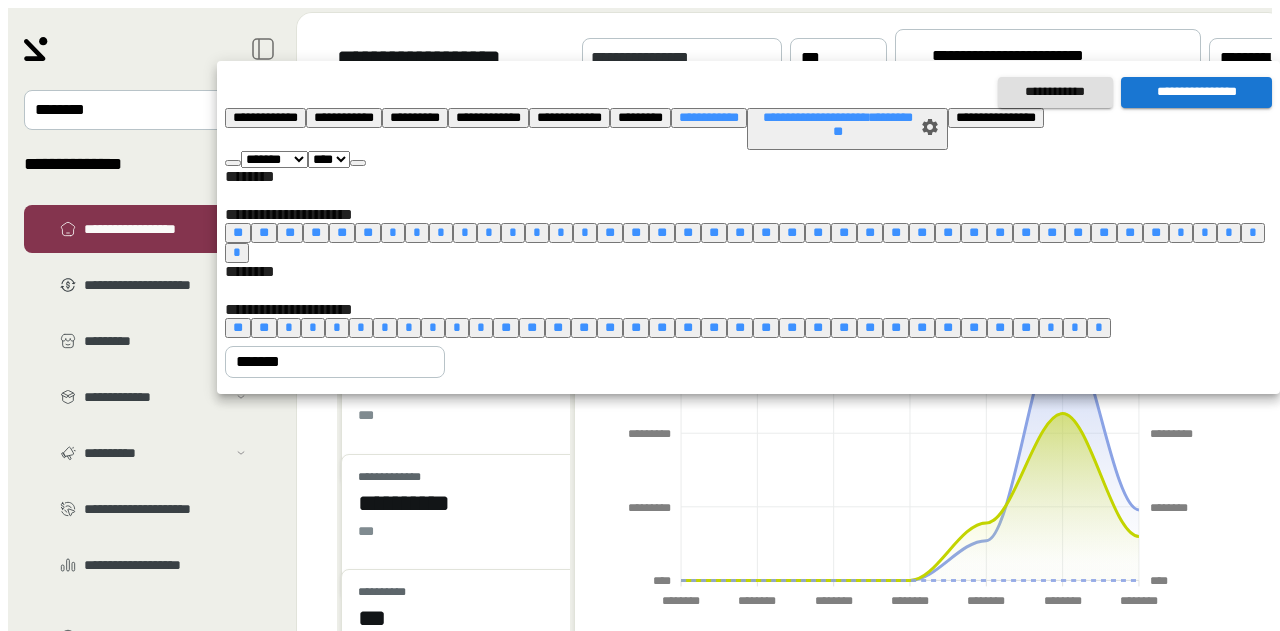 click at bounding box center (358, 163) 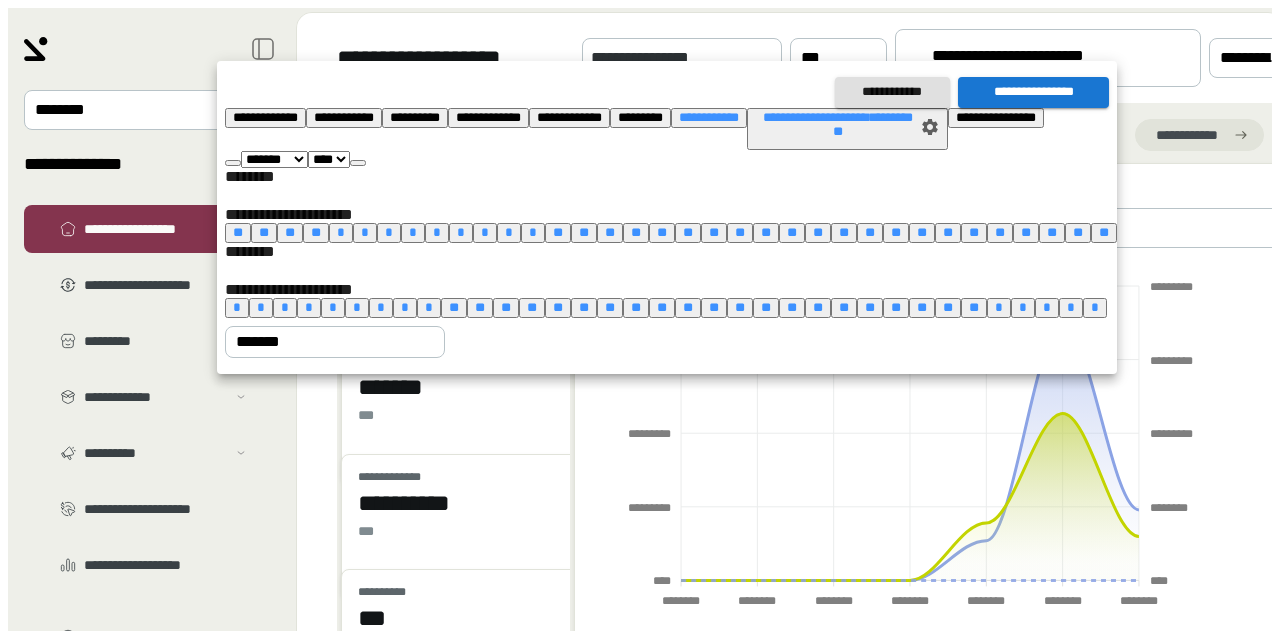 click at bounding box center [358, 163] 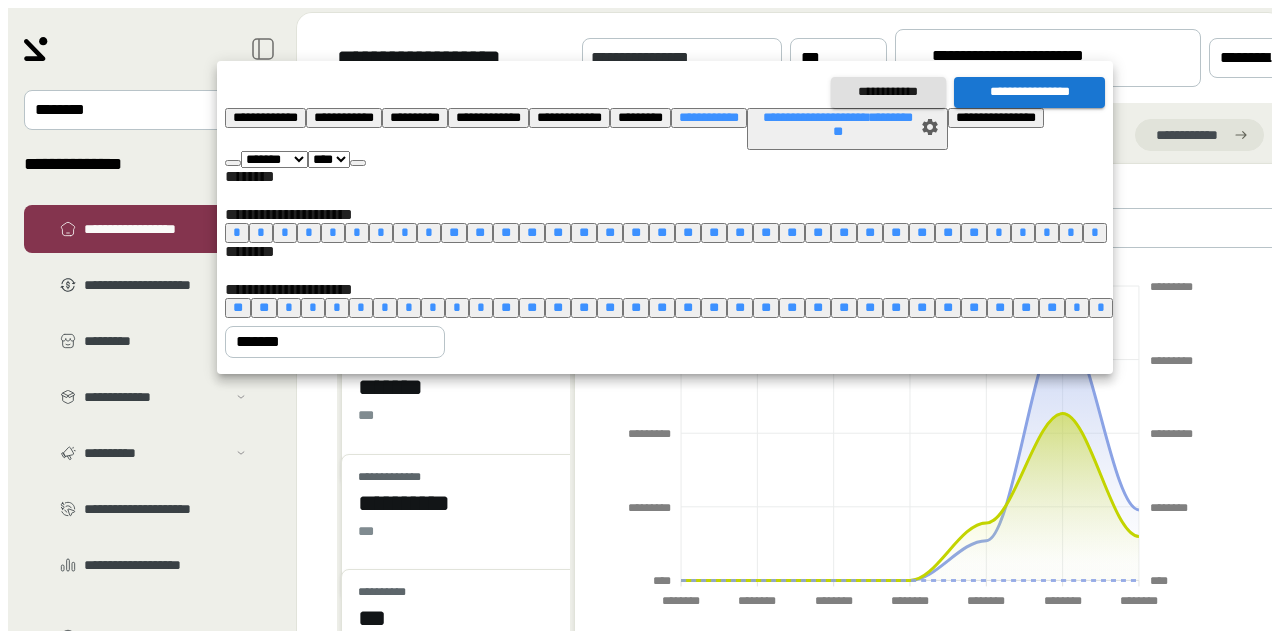 click on "*" at bounding box center (457, 307) 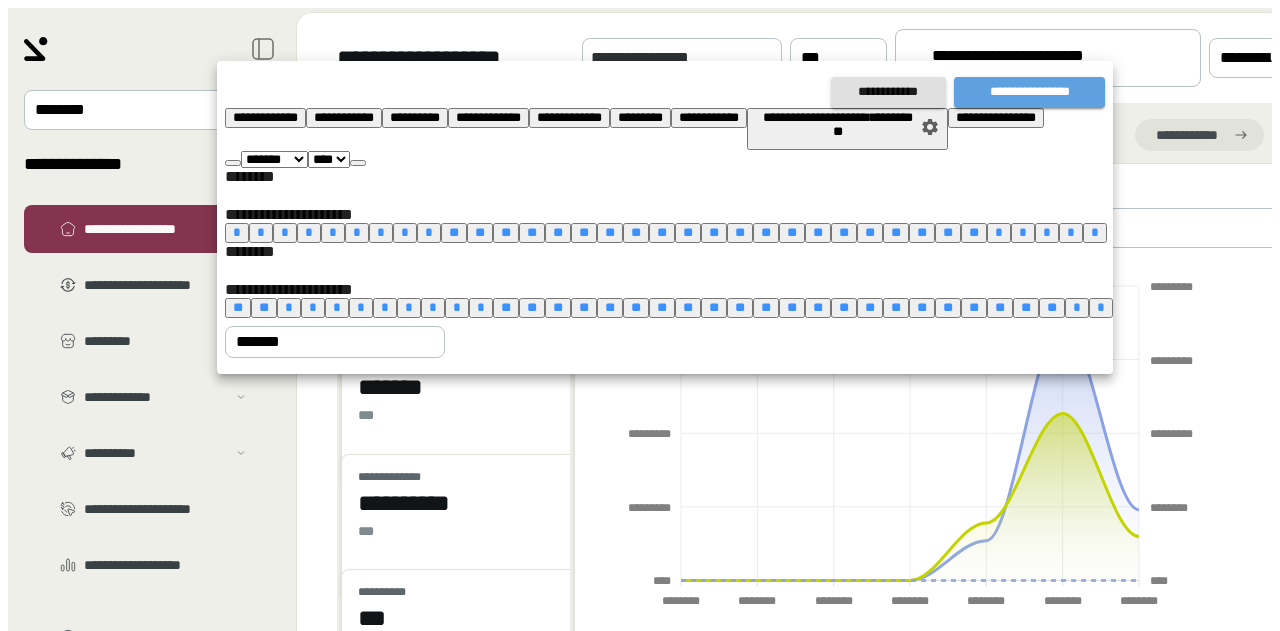 click on "**********" at bounding box center [1029, 92] 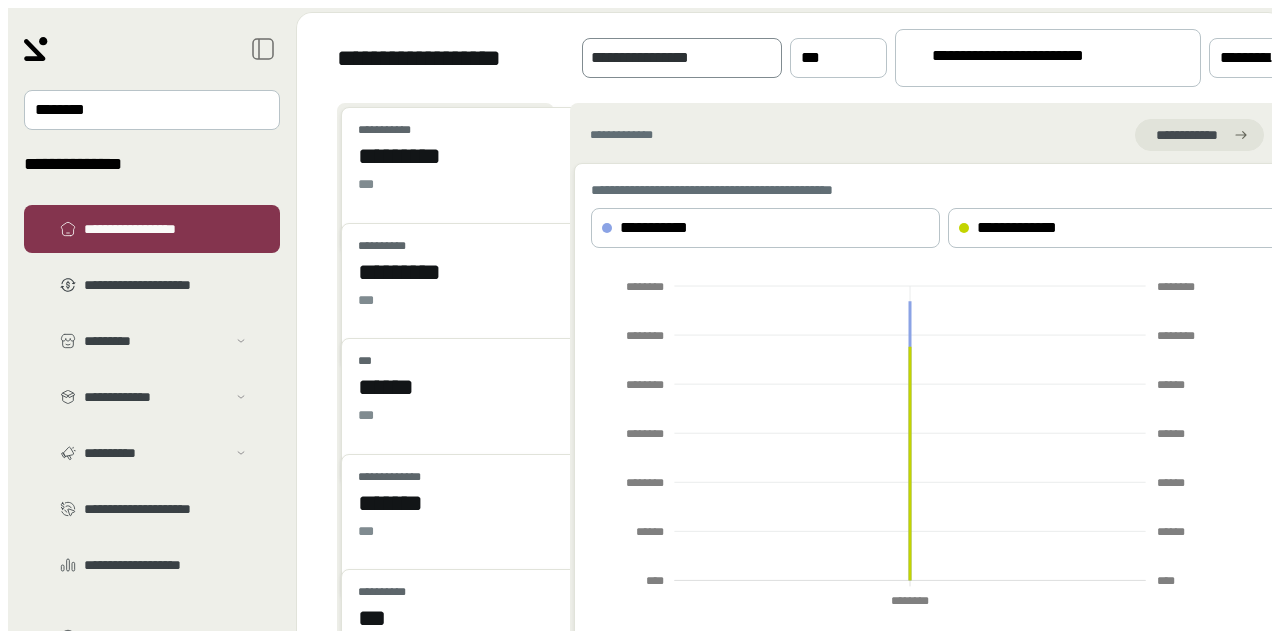 click at bounding box center [767, 58] 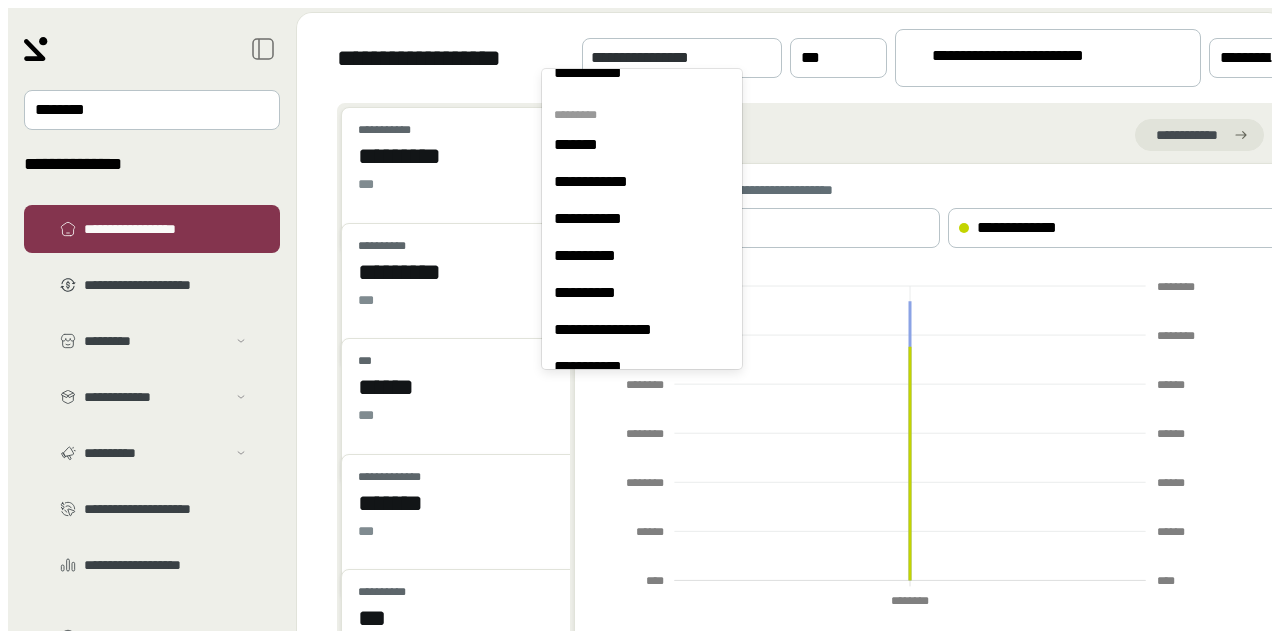 scroll, scrollTop: 551, scrollLeft: 0, axis: vertical 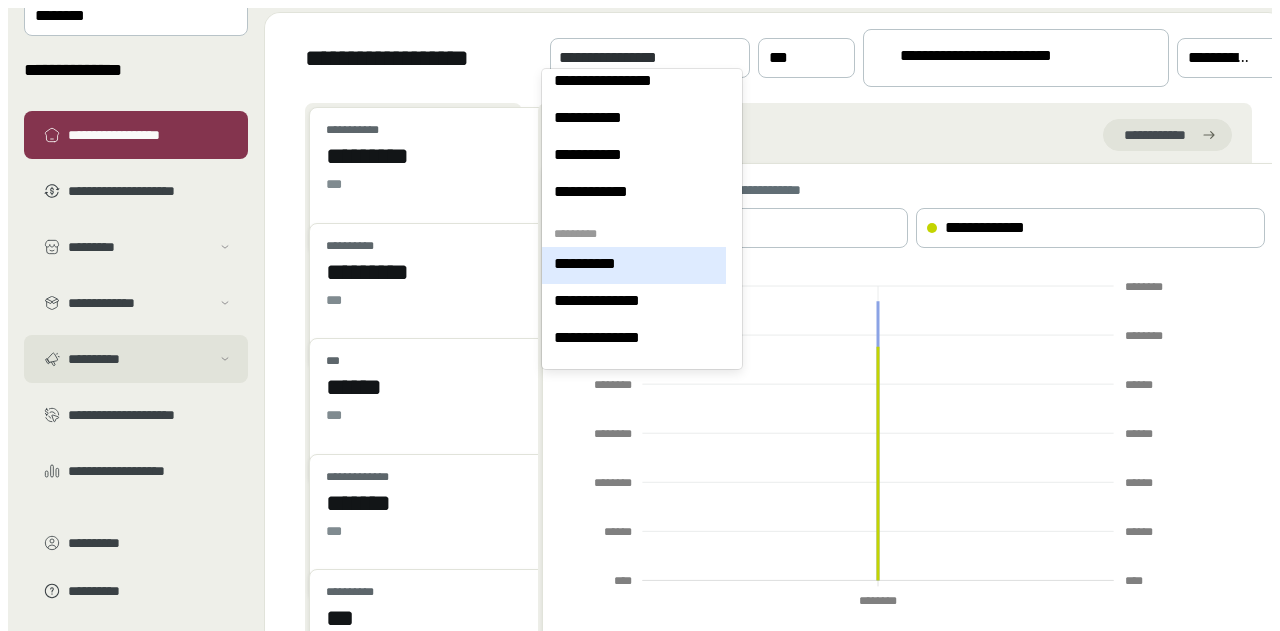 click on "**********" at bounding box center (139, 247) 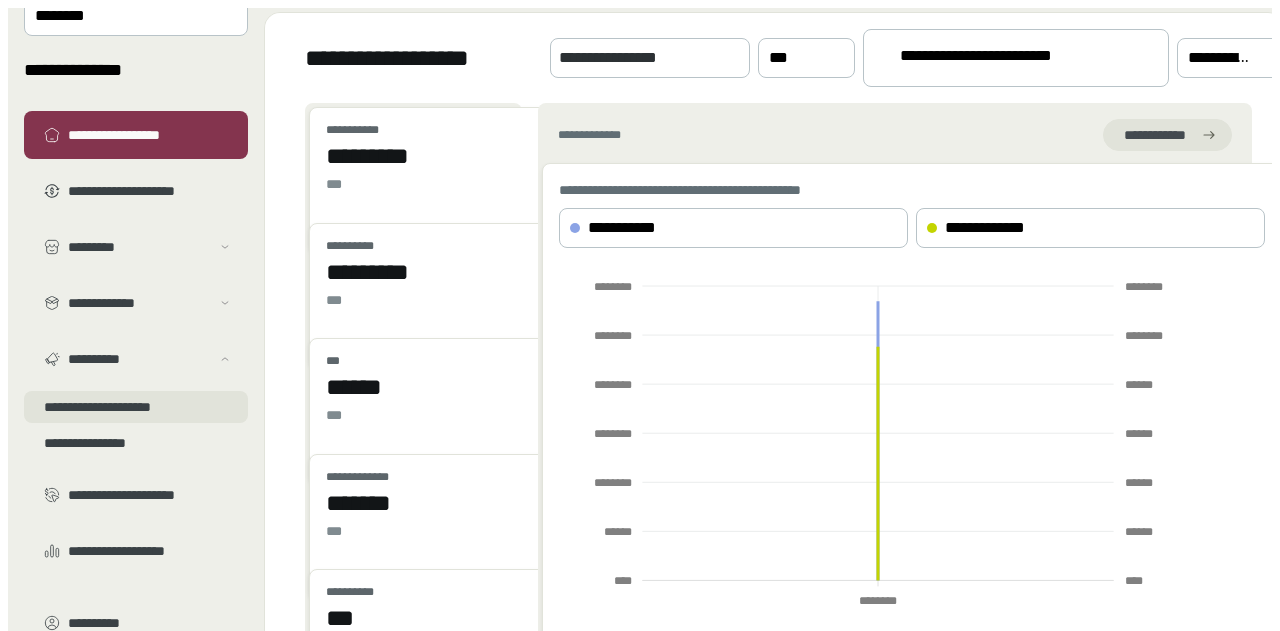 click on "**********" at bounding box center [136, 271] 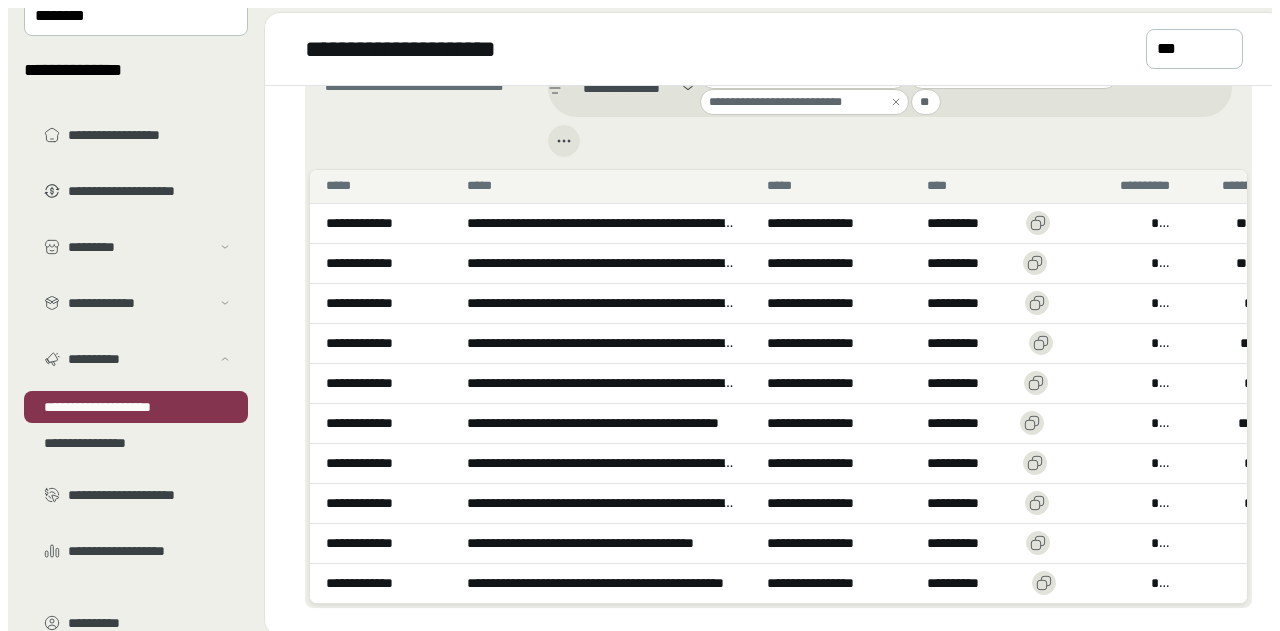 scroll, scrollTop: 1659, scrollLeft: 0, axis: vertical 